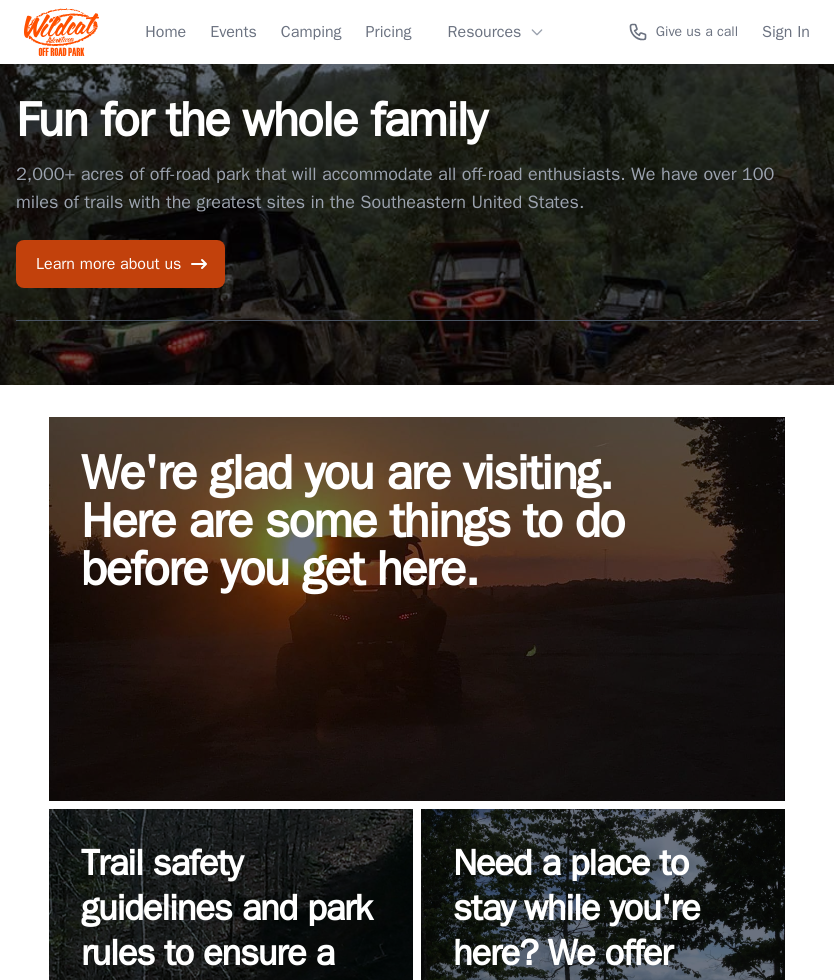 scroll, scrollTop: 0, scrollLeft: 0, axis: both 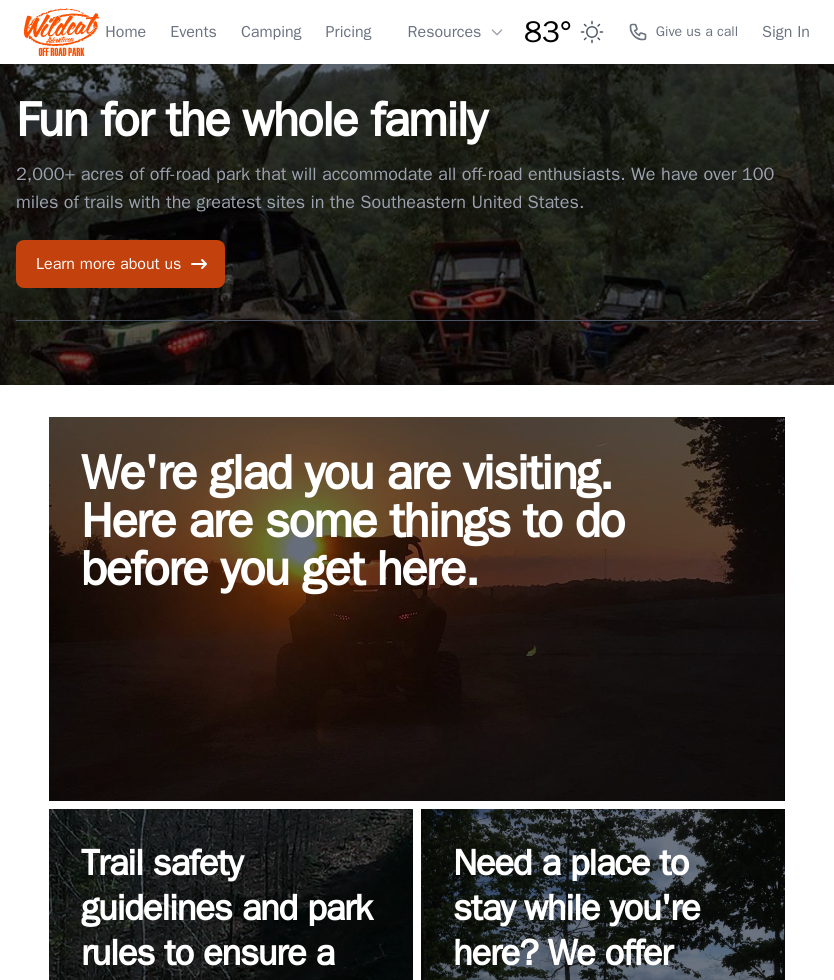 click on "Camping" at bounding box center [271, 32] 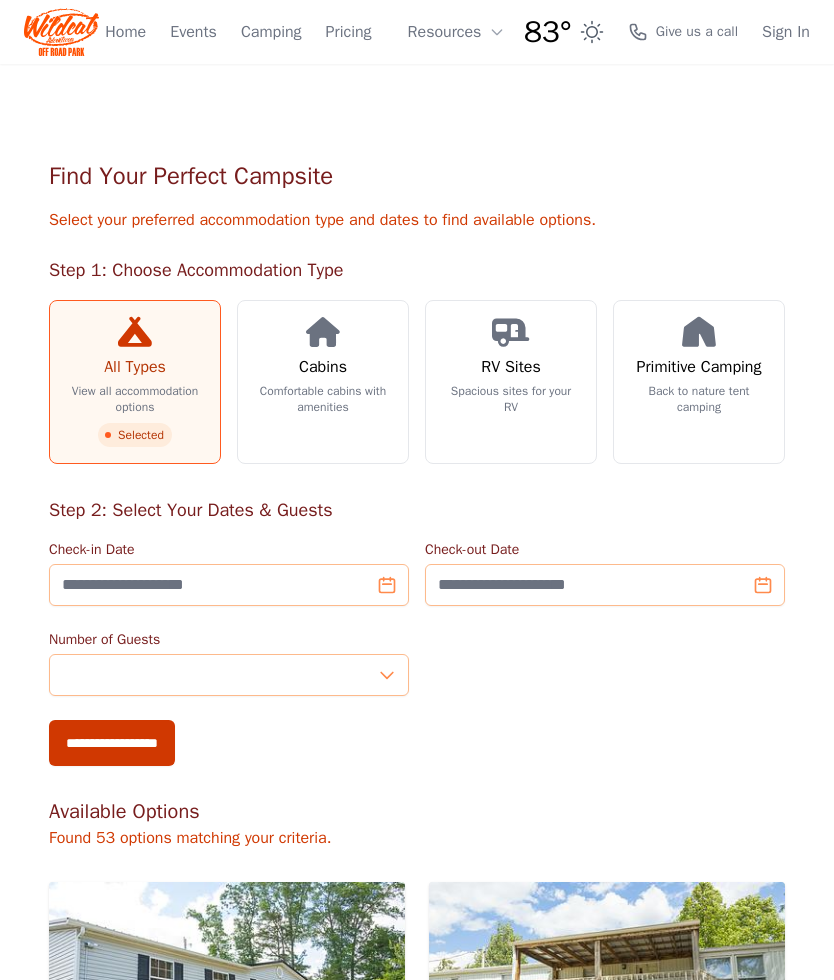 click on "Resources" at bounding box center (457, 32) 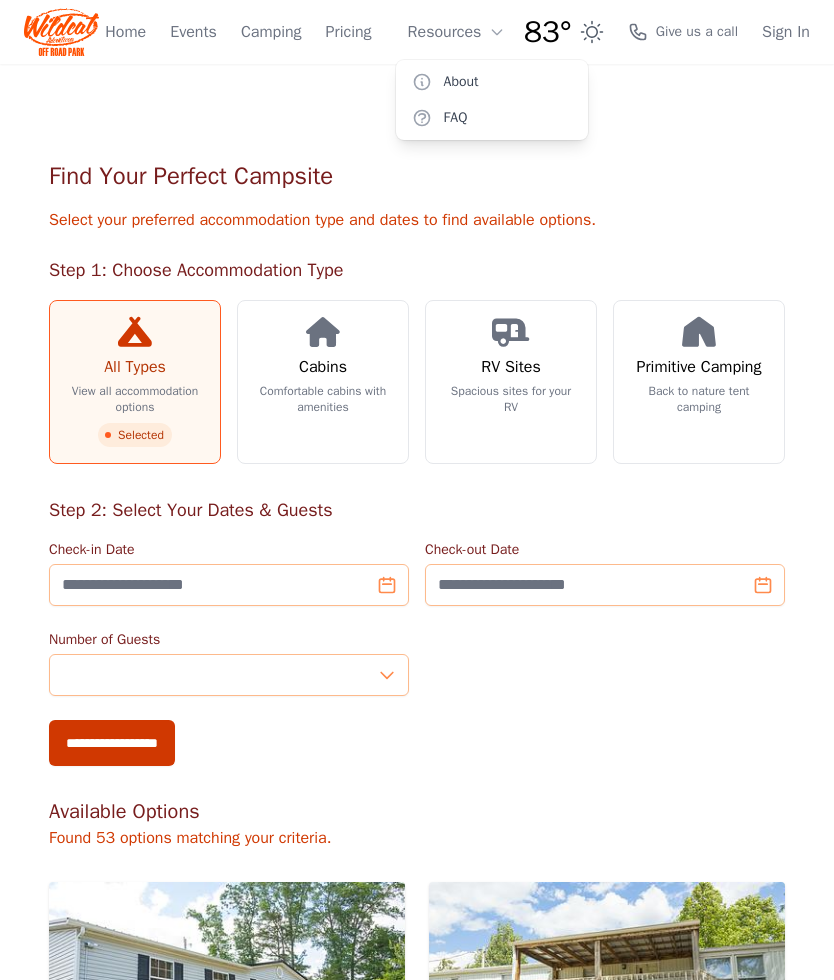 click on "Resources" at bounding box center (457, 32) 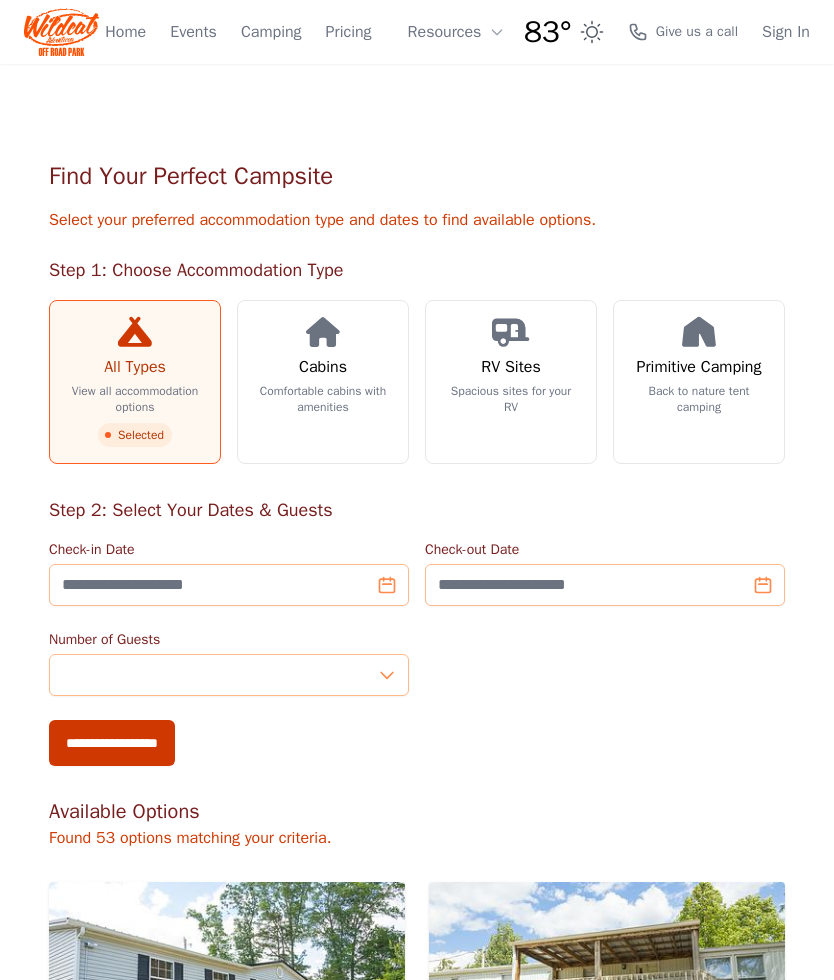 click on "Resources" at bounding box center [457, 32] 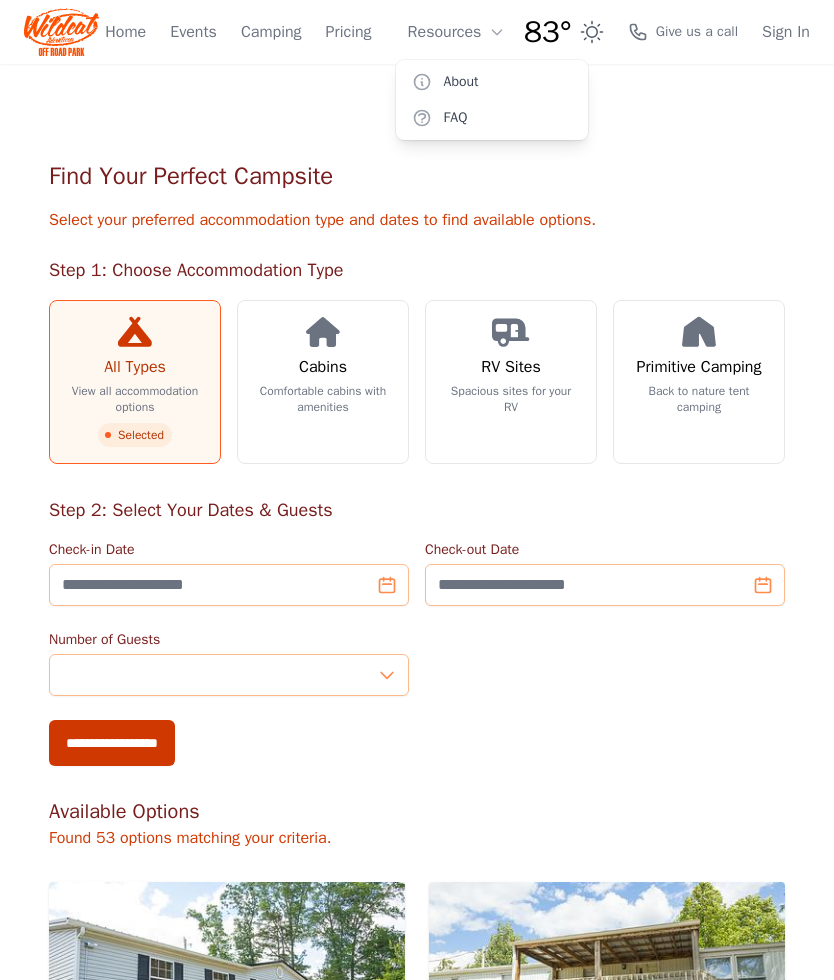 click on "About" at bounding box center (492, 82) 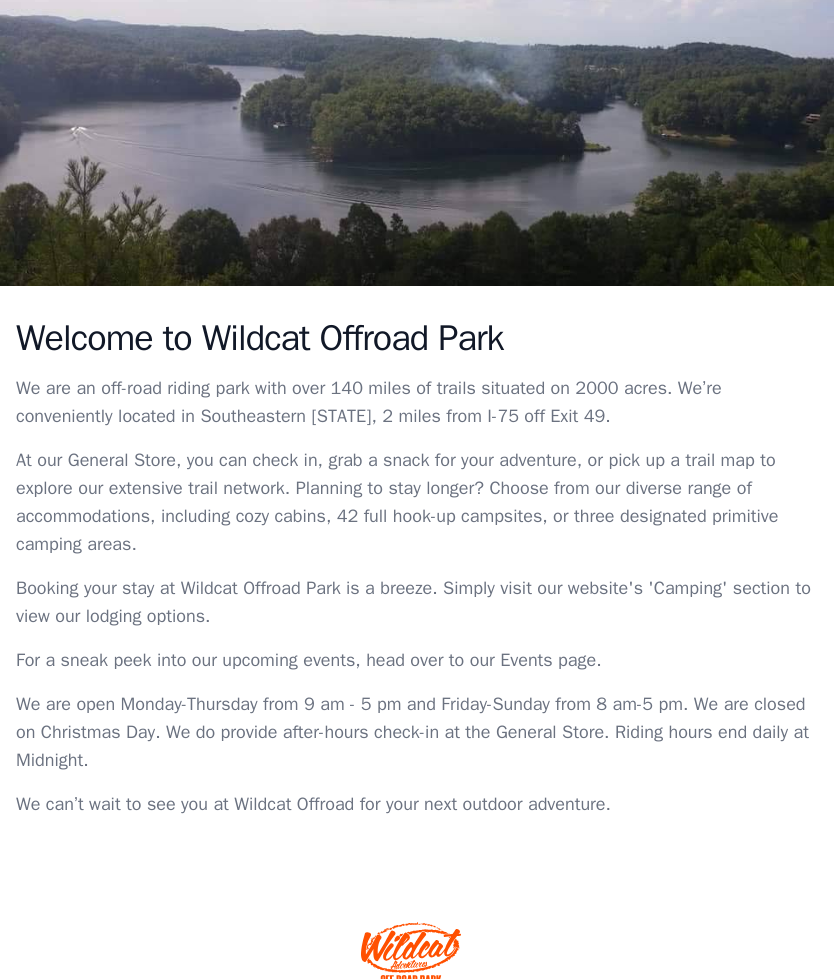 scroll, scrollTop: 0, scrollLeft: 0, axis: both 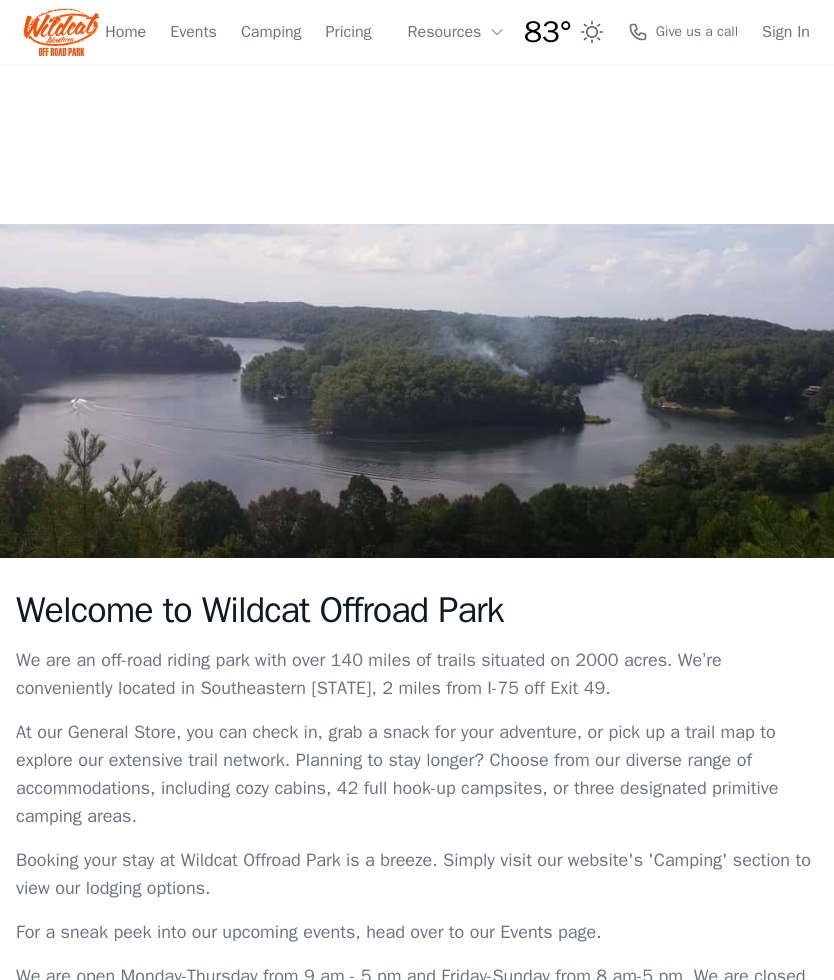 click on "Camping" at bounding box center (271, 32) 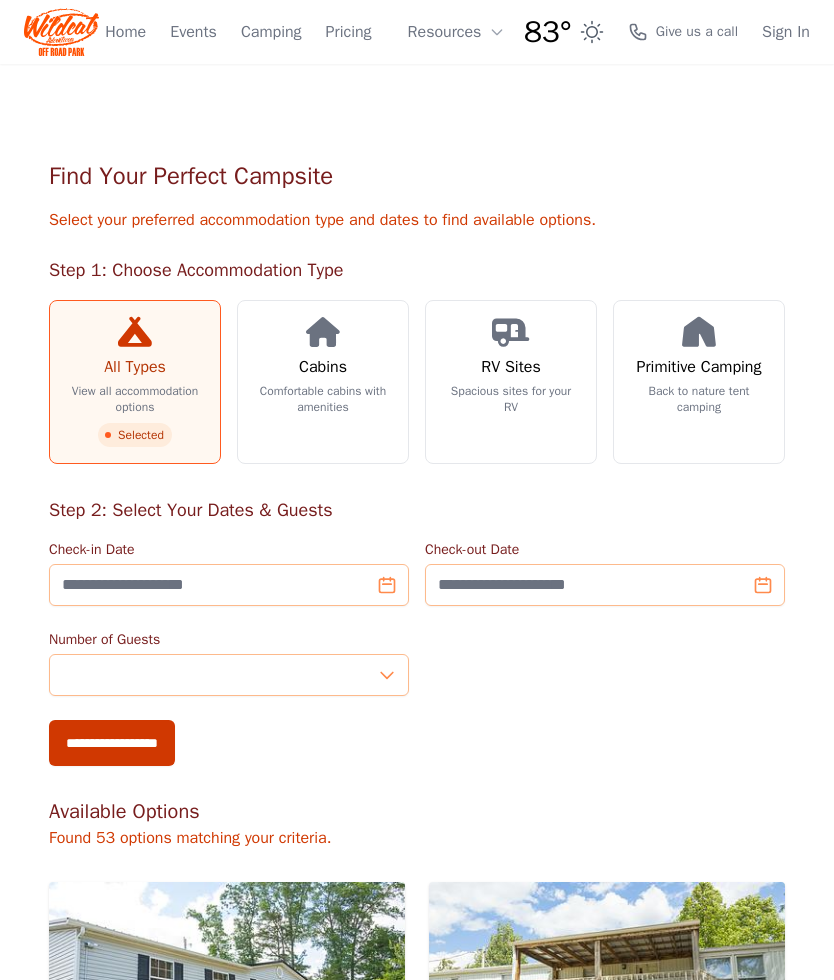 click on "RV Sites
Spacious sites for your RV" at bounding box center (511, 382) 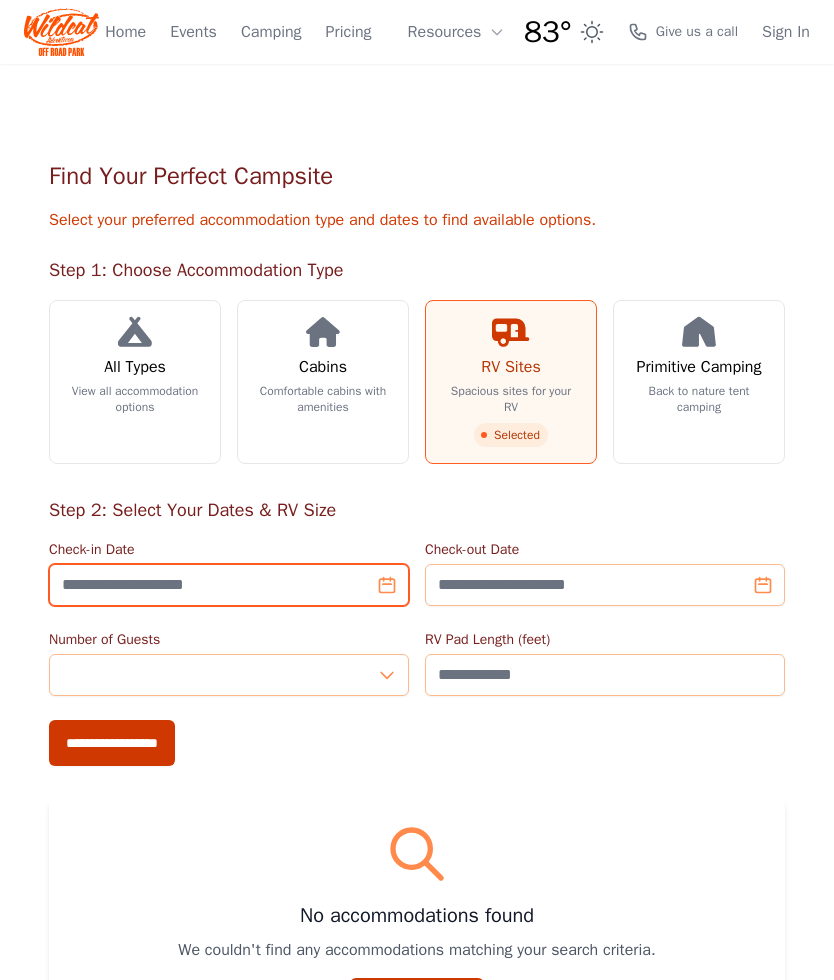 click on "Check-in Date" at bounding box center (229, 585) 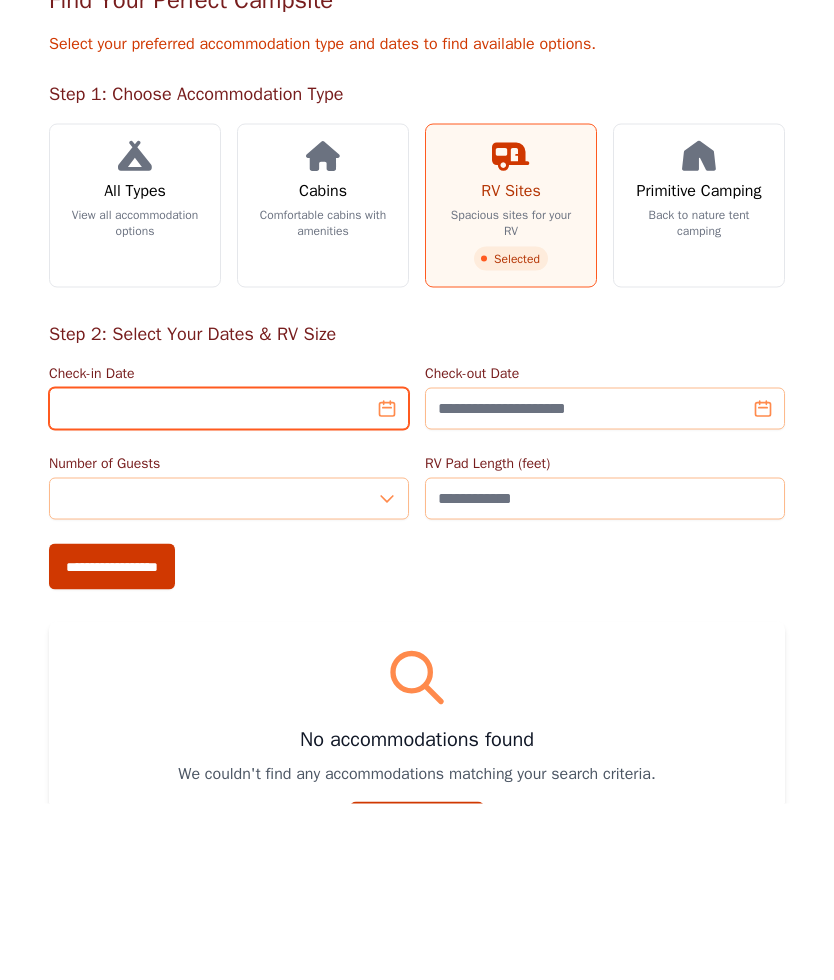 click on "Check-in Date" at bounding box center [229, 585] 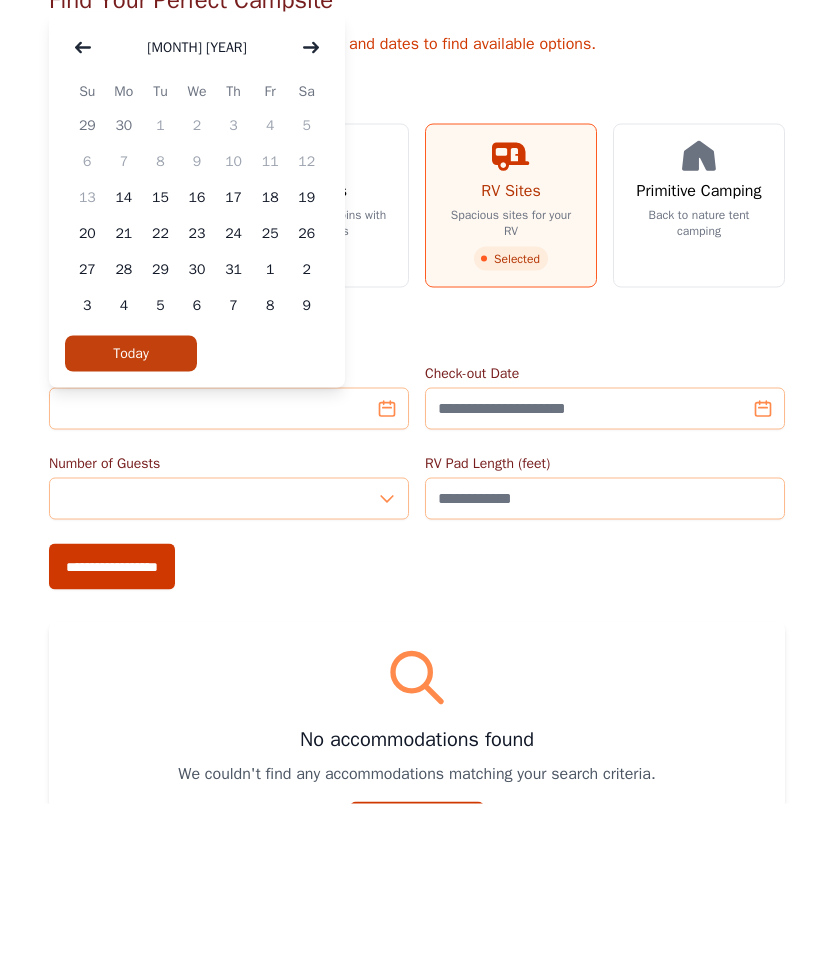 click at bounding box center (311, 224) 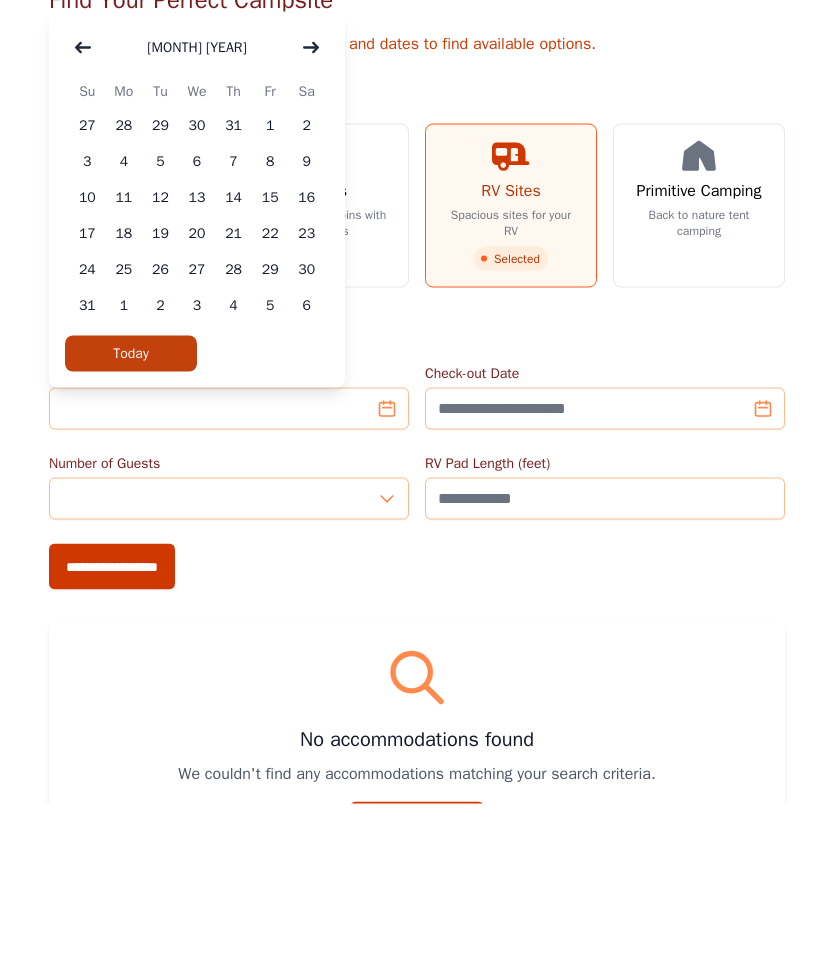 click on "1" at bounding box center [270, 302] 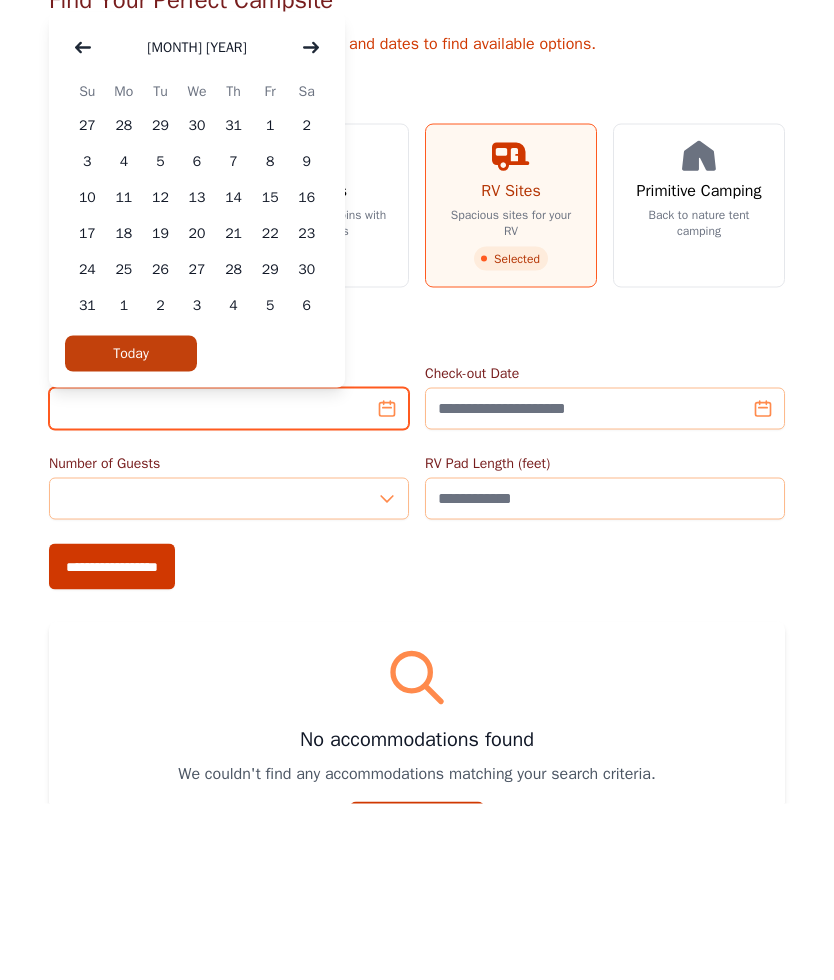 type on "**********" 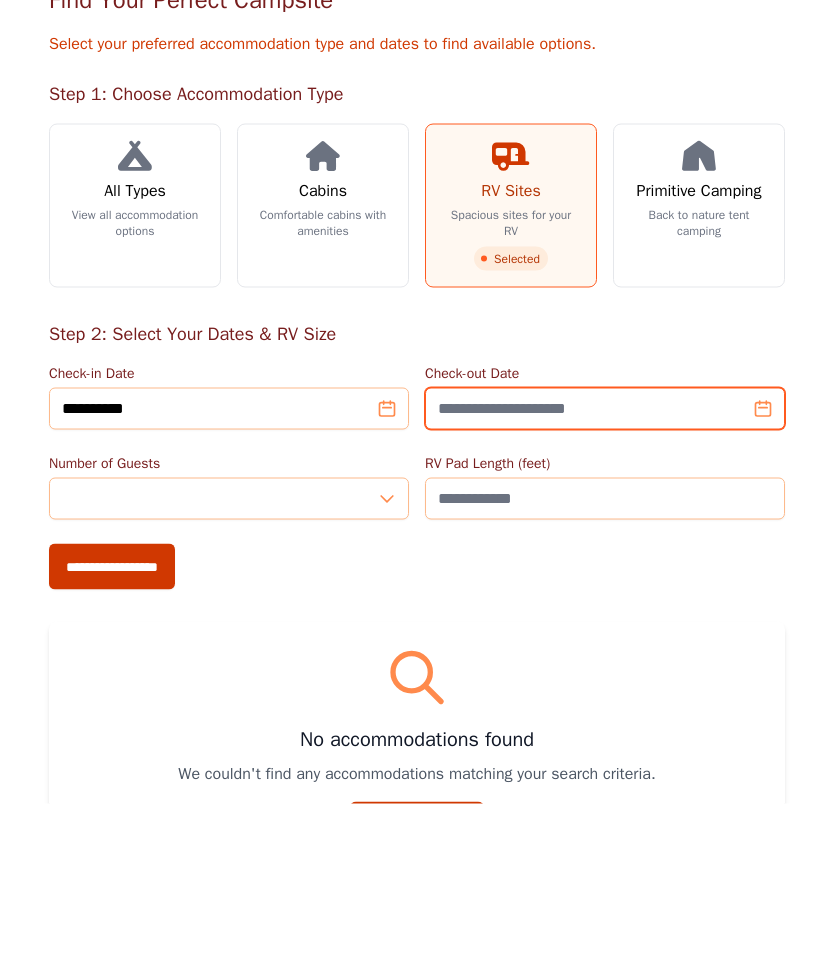click on "Check-out Date" at bounding box center [605, 585] 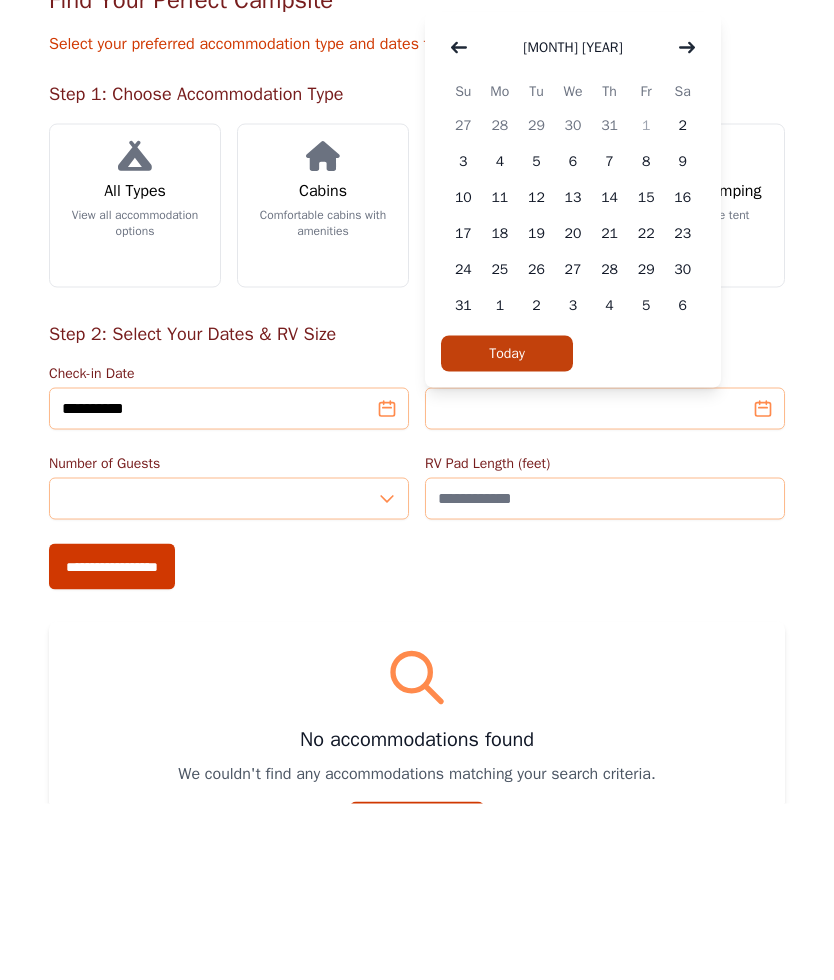 click on "3" at bounding box center [463, 338] 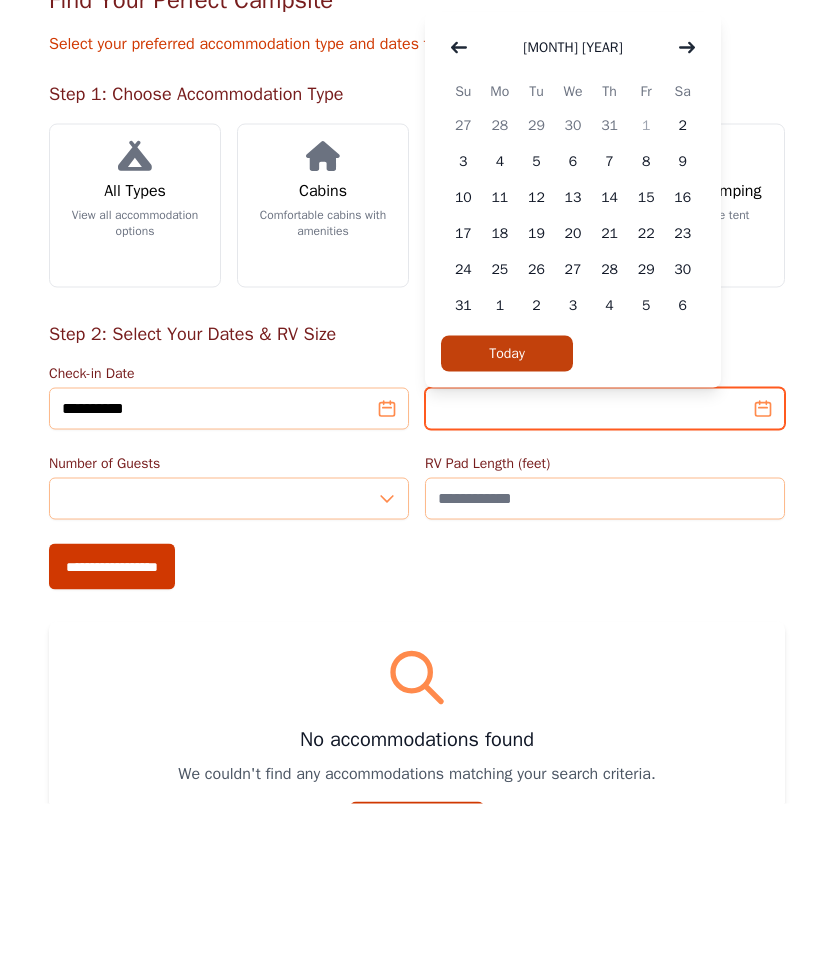 type on "**********" 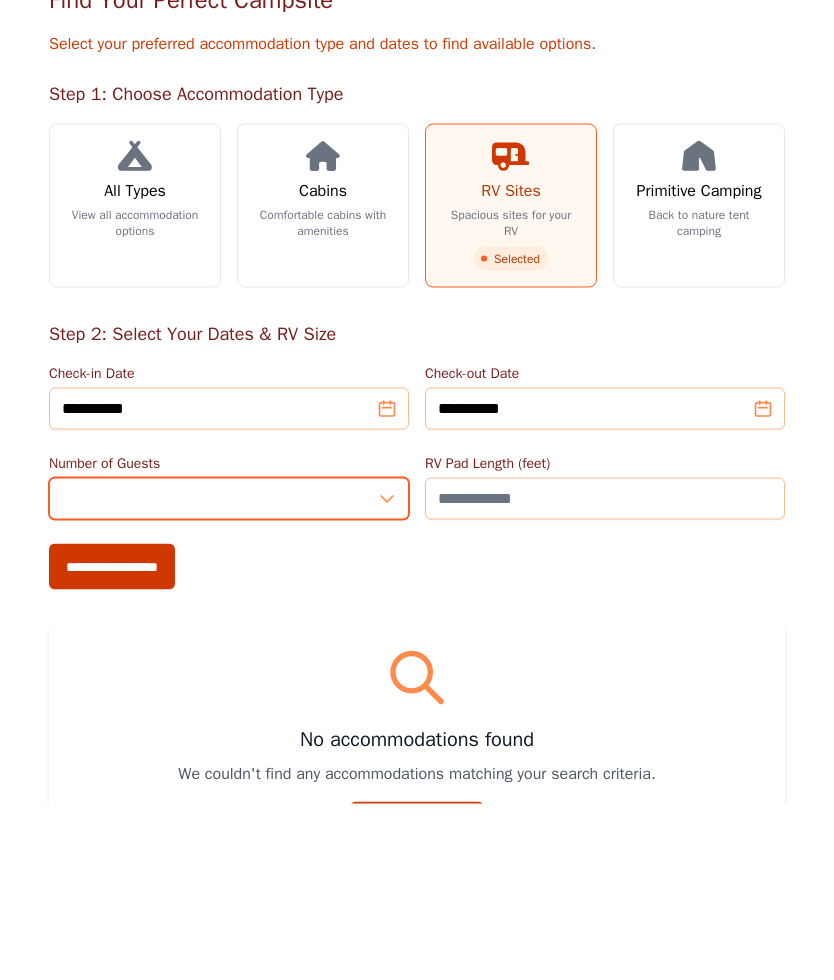 click on "*" at bounding box center [229, 675] 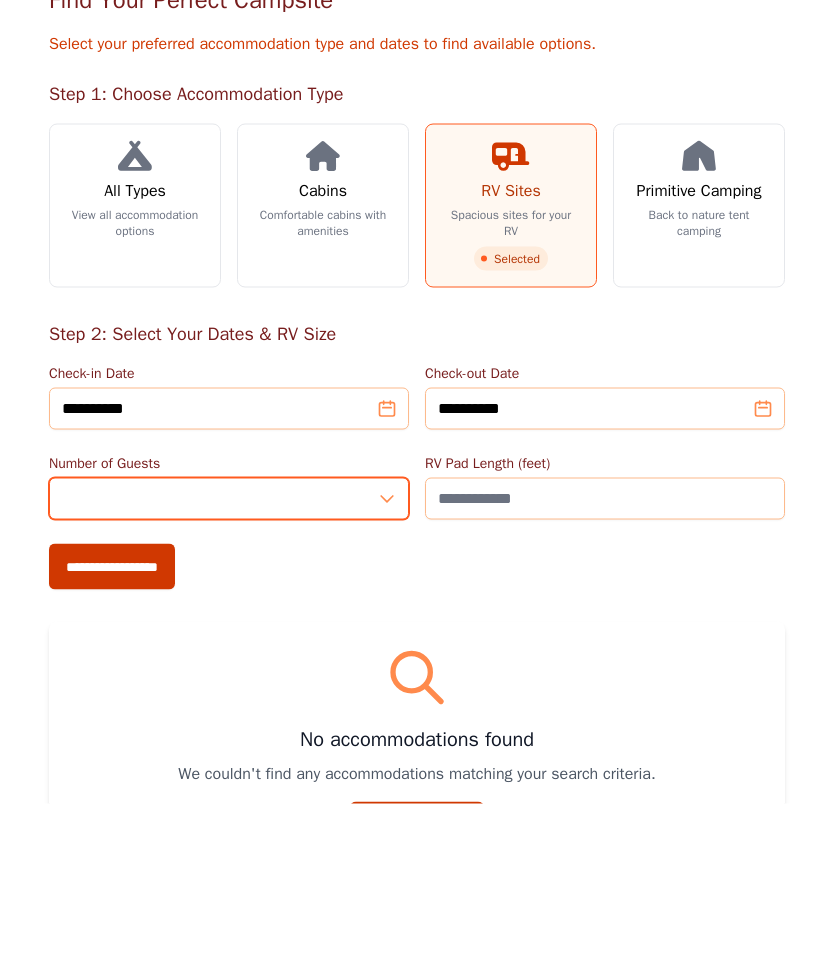 type on "*" 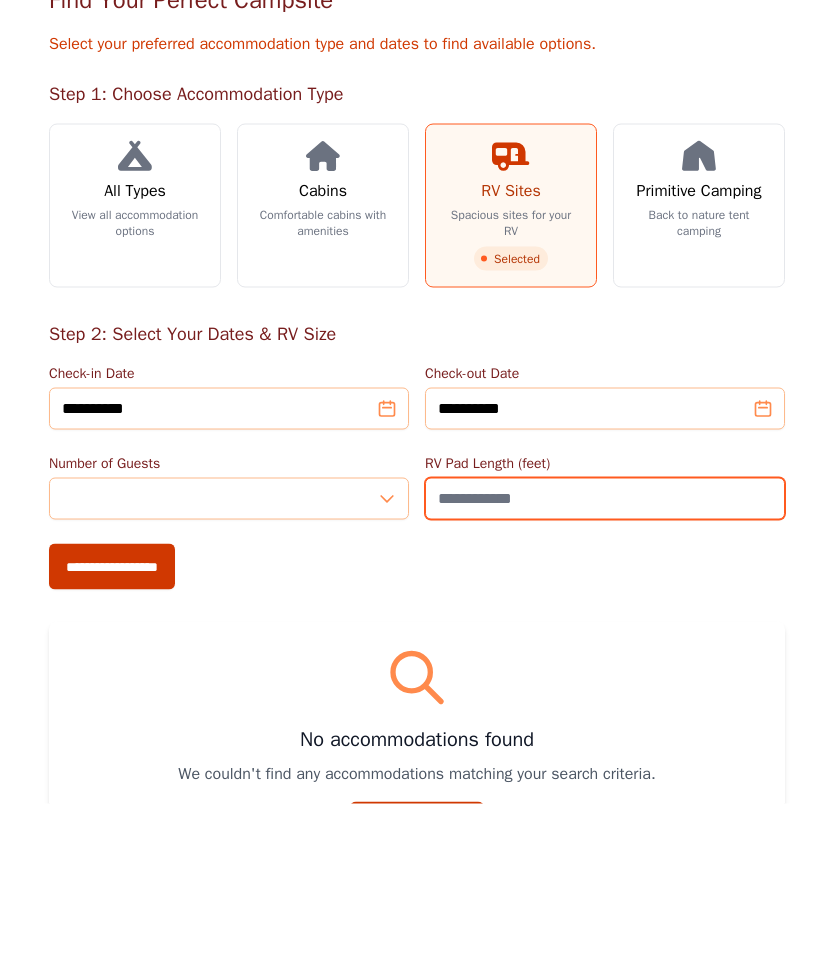 click on "RV Pad Length (feet)" at bounding box center [605, 675] 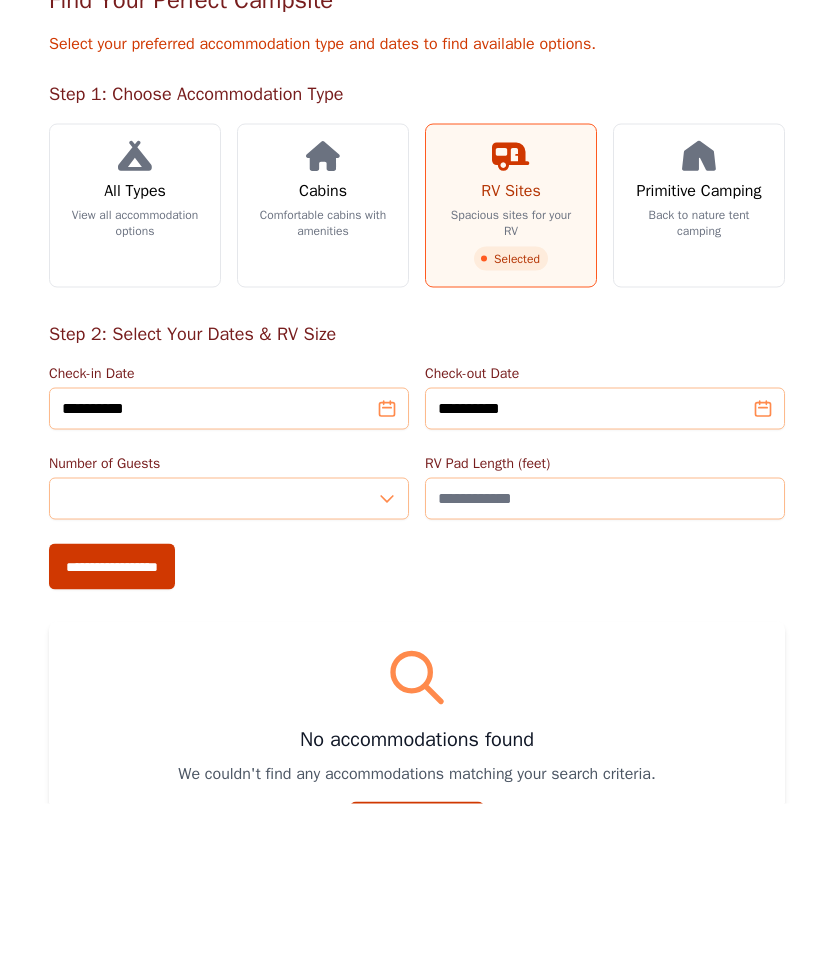 click on "**********" at bounding box center (112, 743) 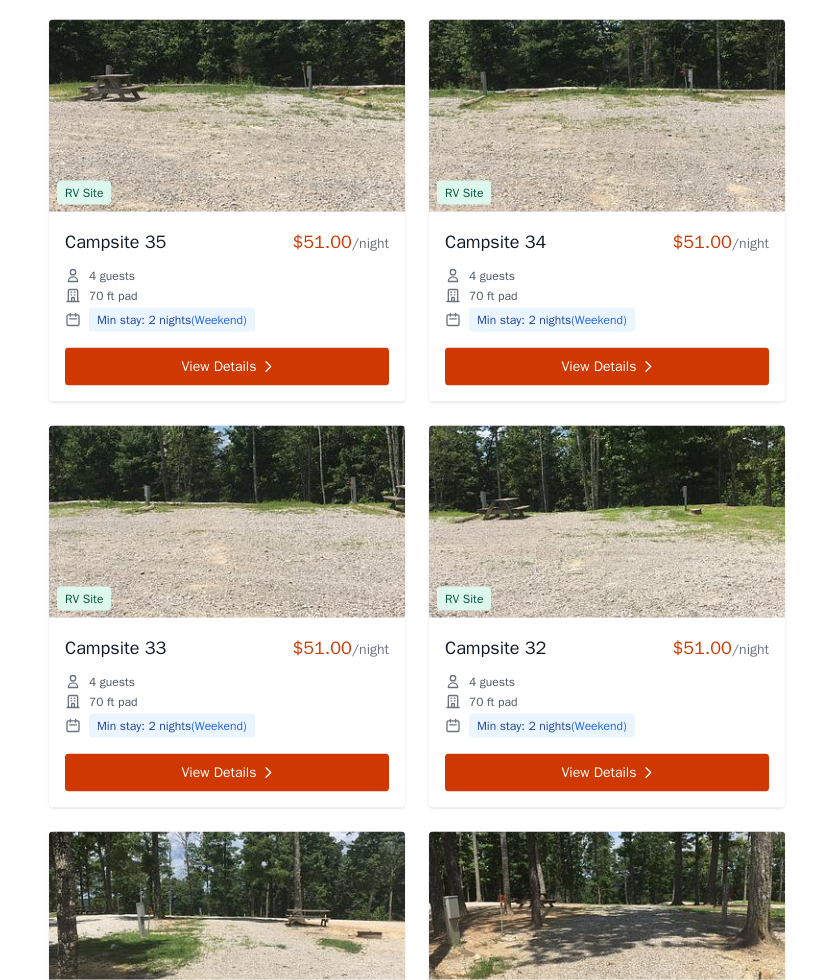 scroll, scrollTop: 3161, scrollLeft: 0, axis: vertical 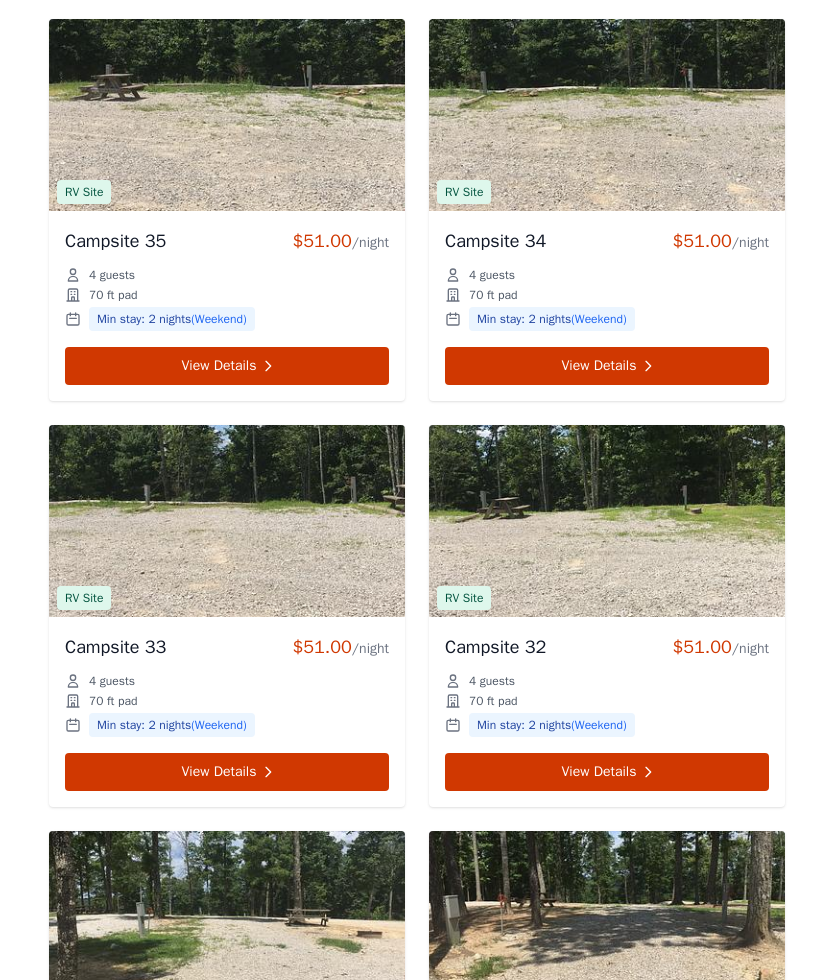 click at bounding box center (607, 521) 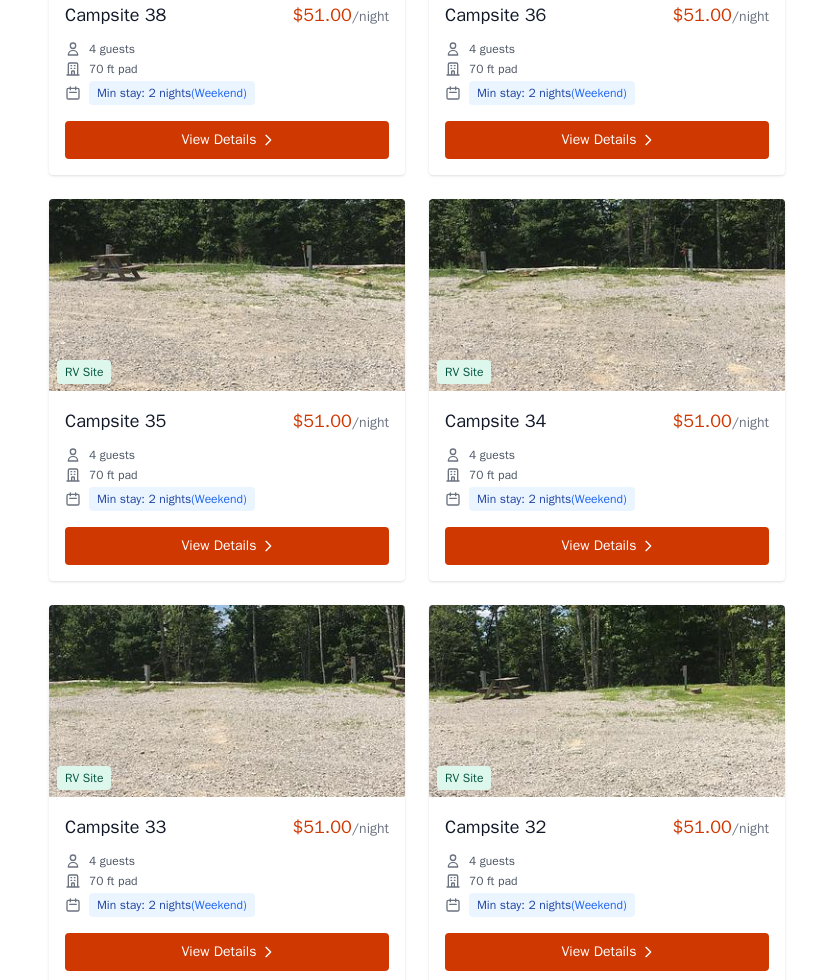 scroll, scrollTop: 2950, scrollLeft: 0, axis: vertical 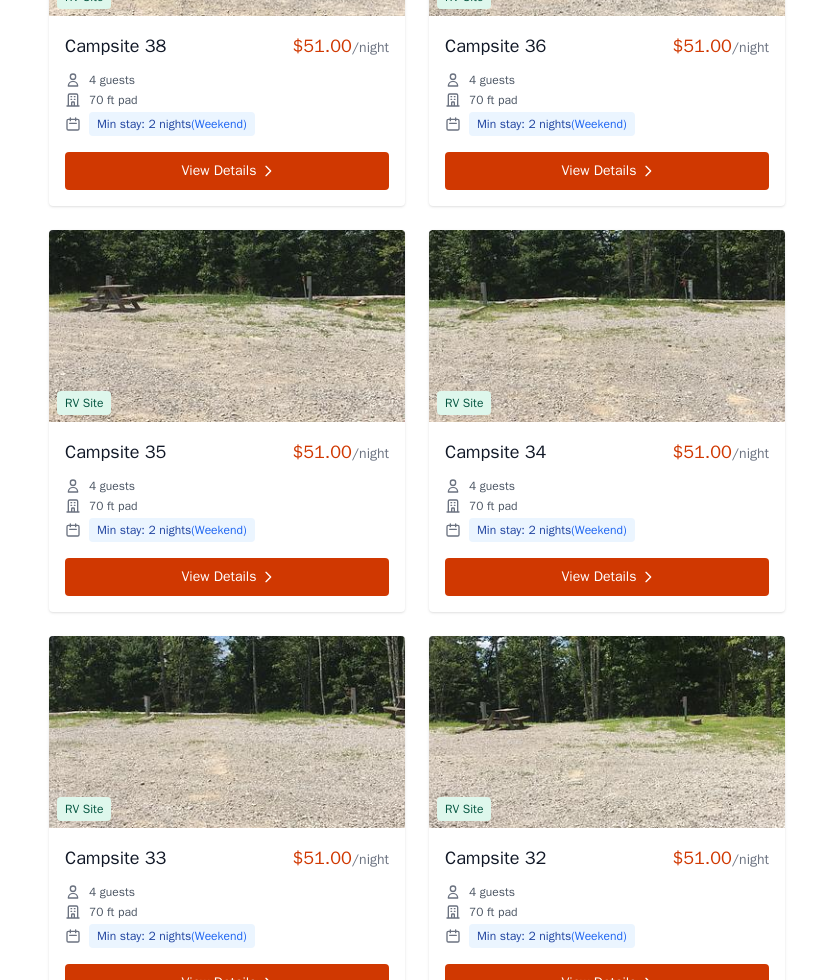 click on "View Details" at bounding box center [607, 577] 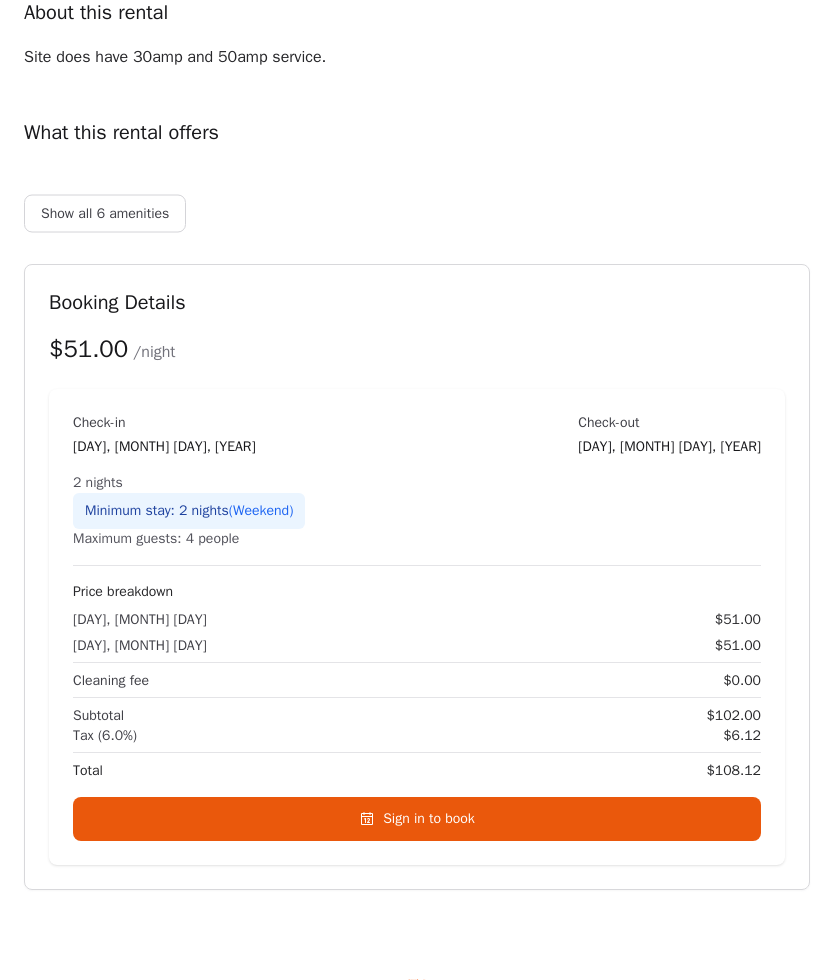 scroll, scrollTop: 586, scrollLeft: 0, axis: vertical 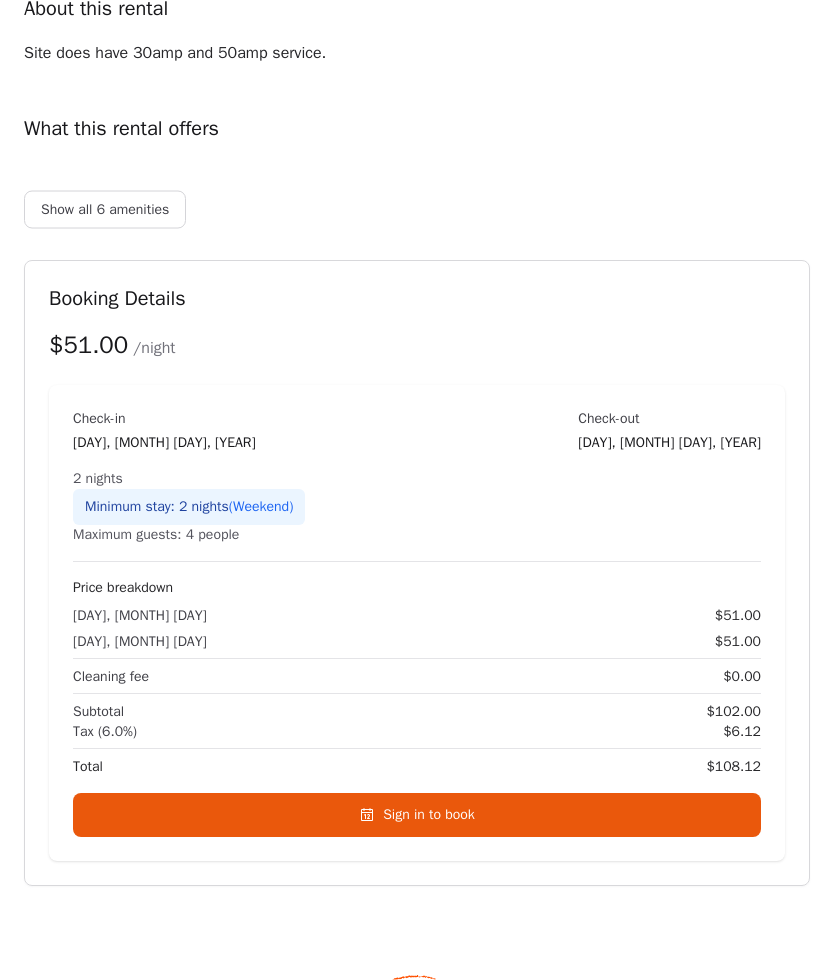click on "Sign in to book" at bounding box center (417, 816) 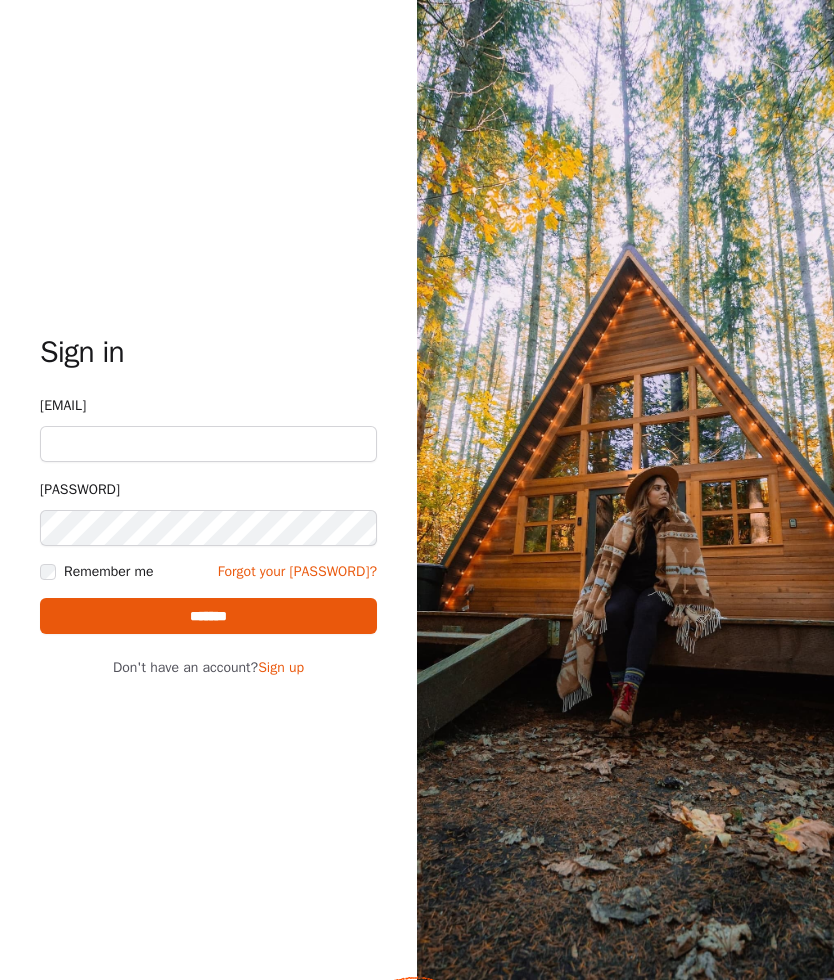 click on "Email" at bounding box center (208, 444) 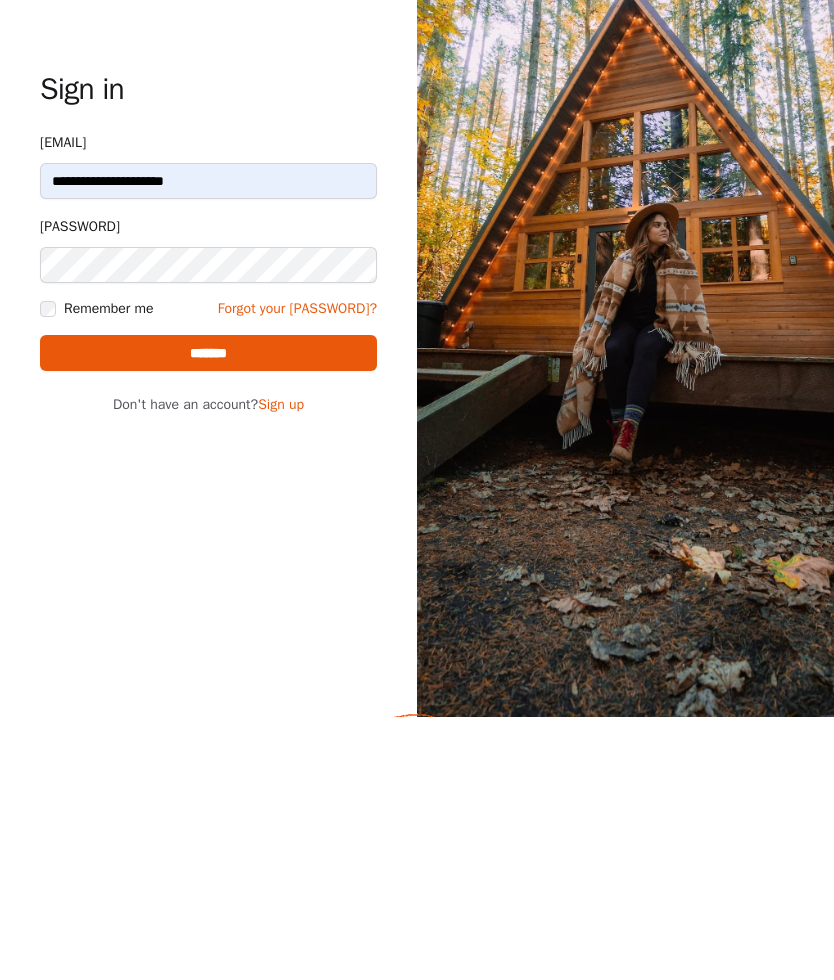 click on "*******" at bounding box center [208, 616] 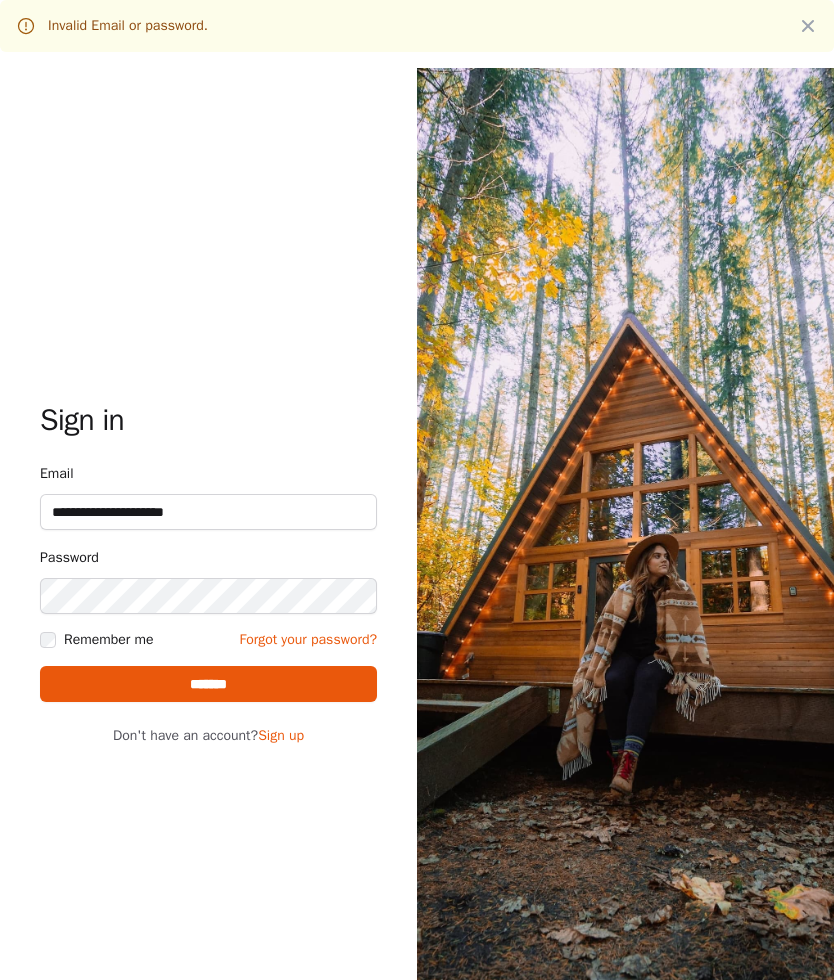 scroll, scrollTop: 0, scrollLeft: 0, axis: both 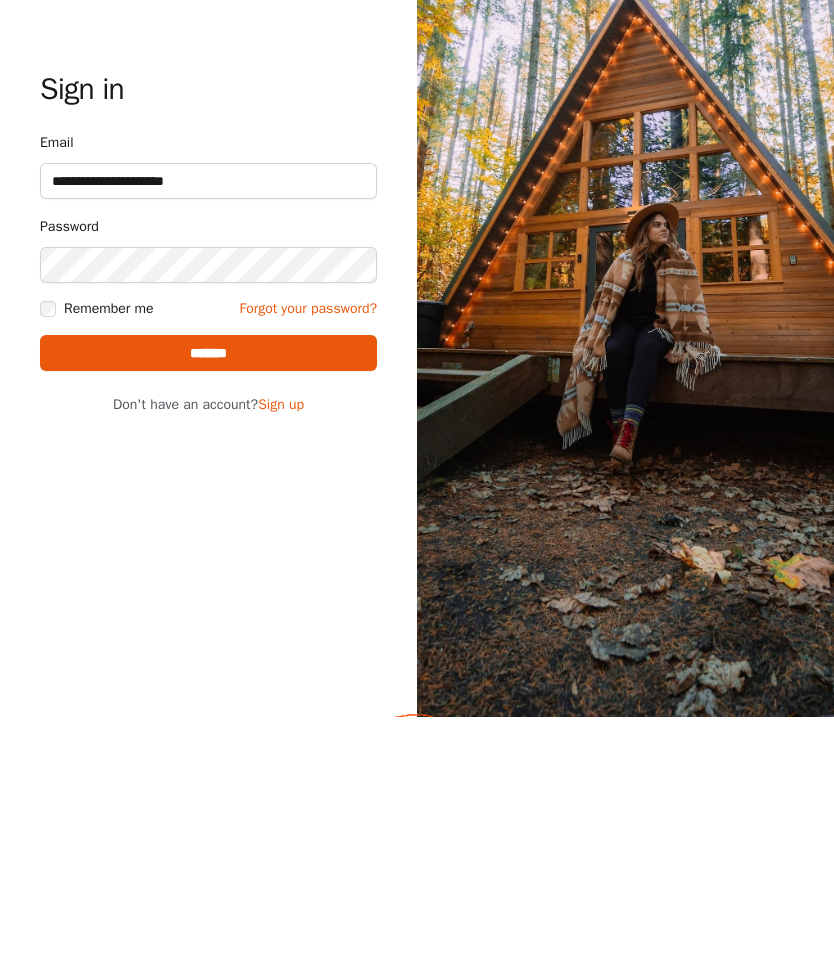 click on "*******" at bounding box center [208, 616] 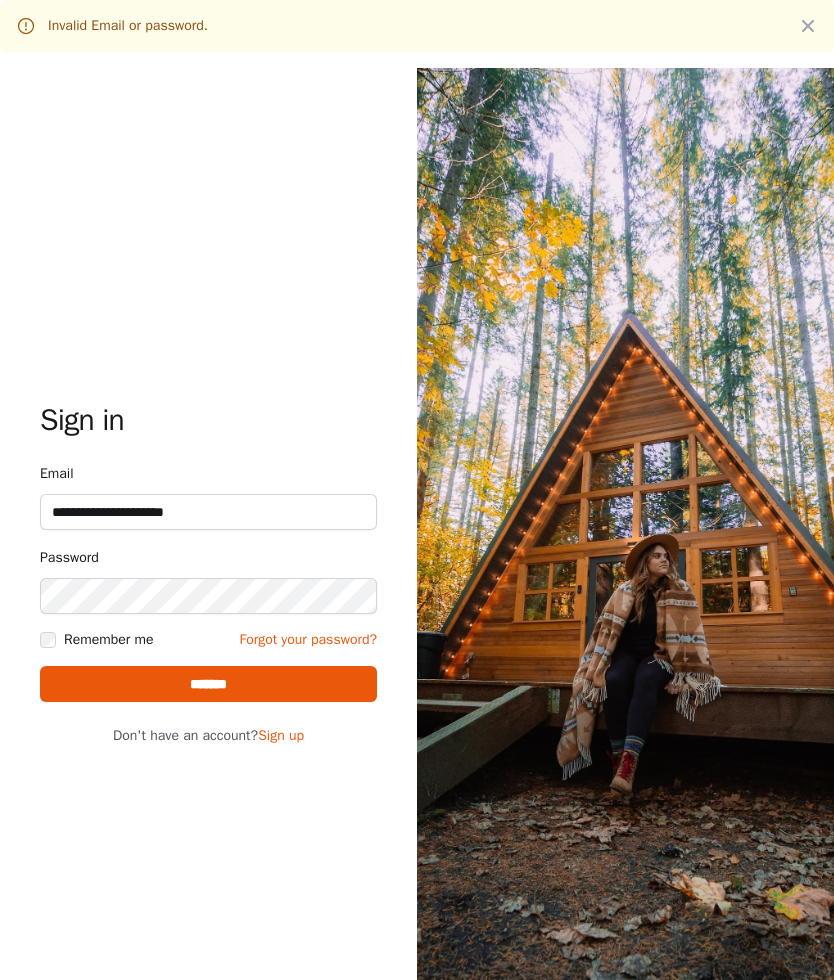 scroll, scrollTop: 0, scrollLeft: 0, axis: both 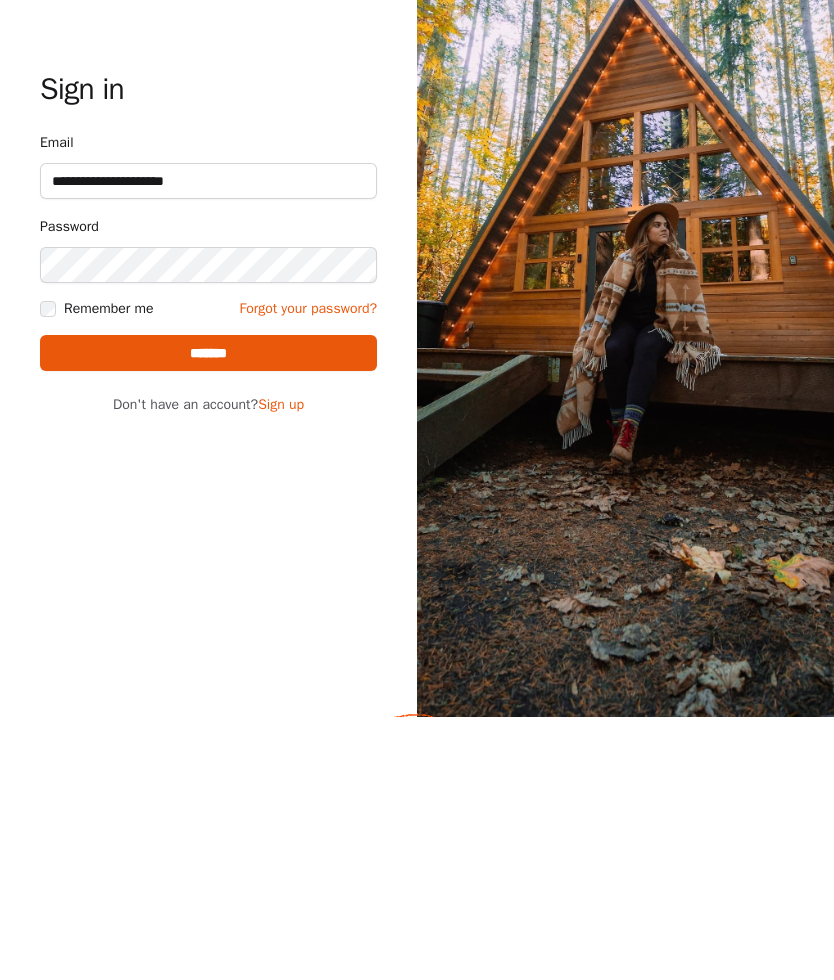 click on "*******" at bounding box center (208, 616) 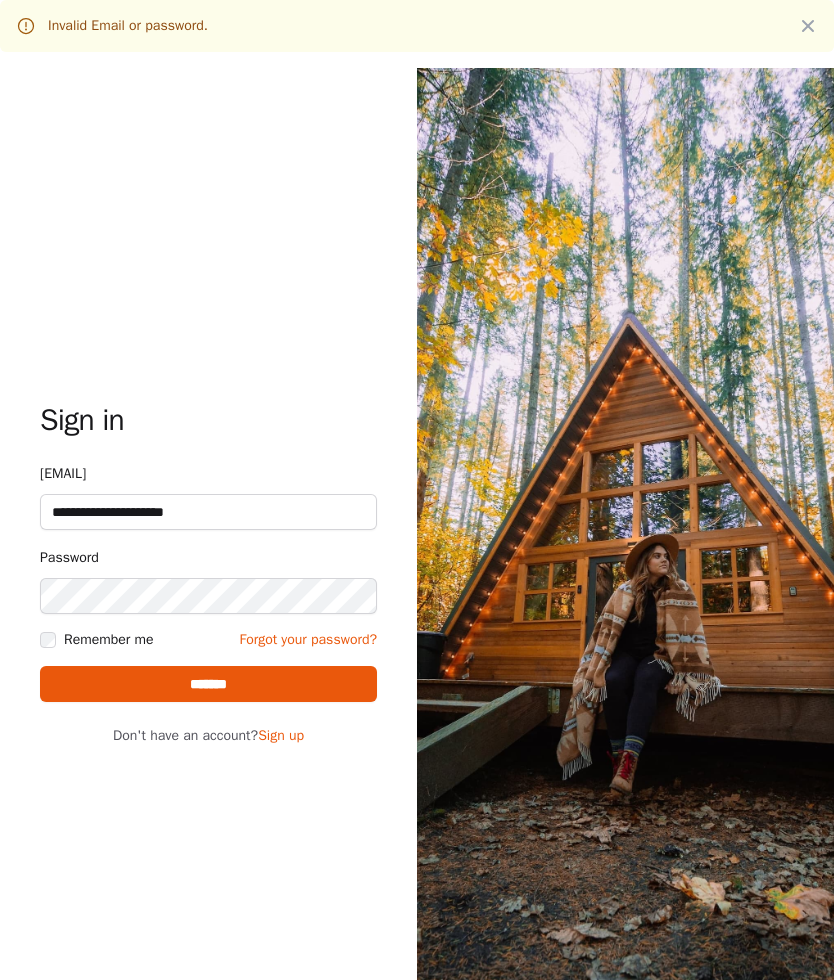 scroll, scrollTop: 0, scrollLeft: 0, axis: both 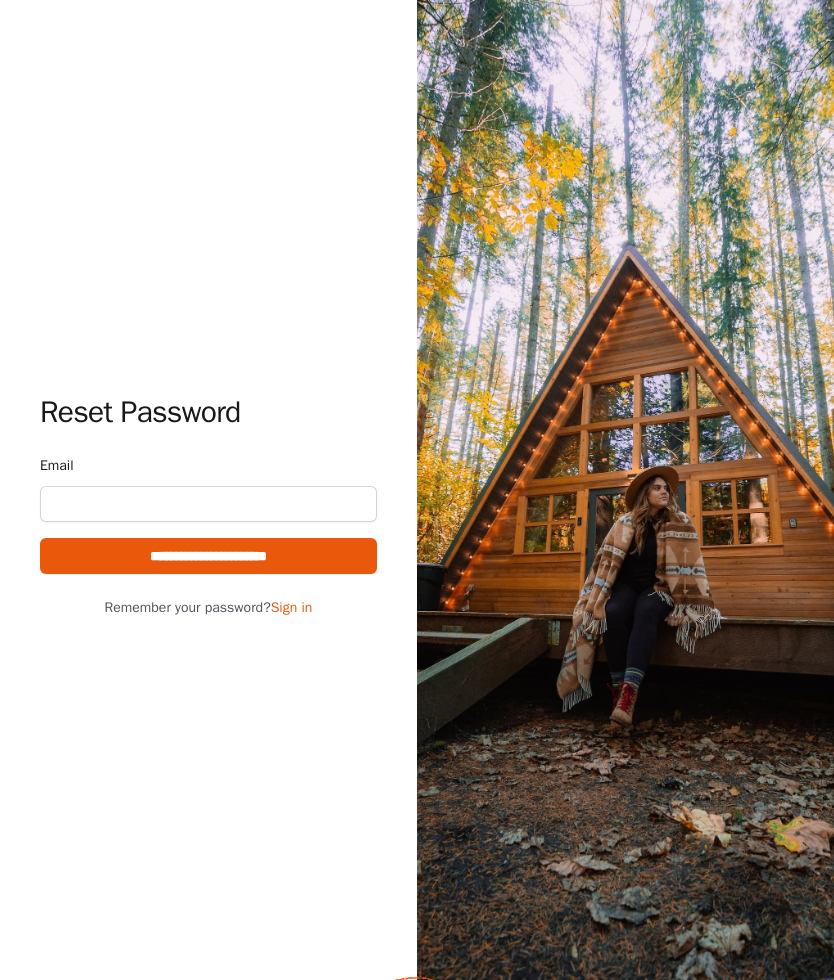 click on "Email" at bounding box center (208, 504) 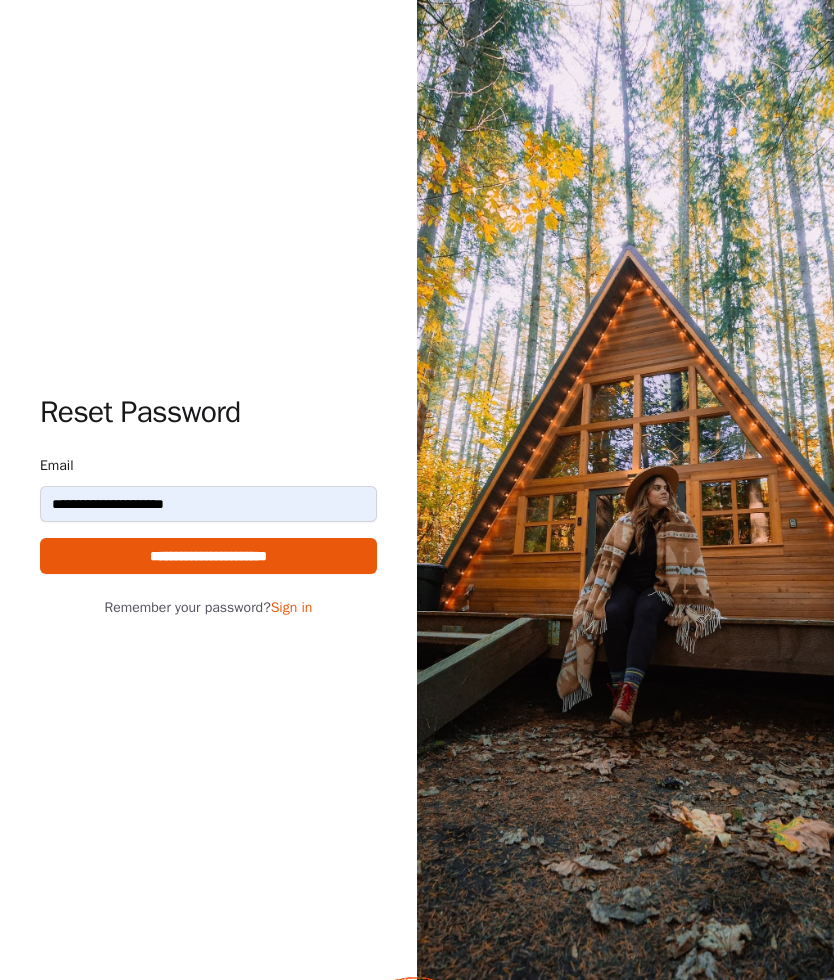 click on "**********" at bounding box center (208, 556) 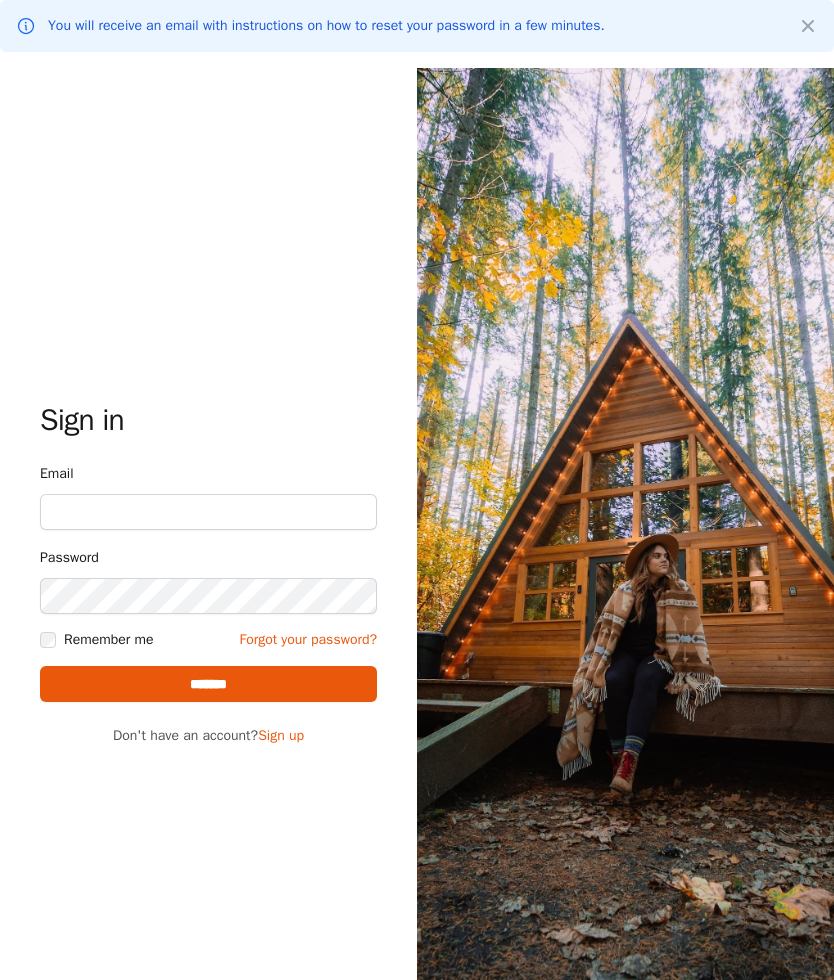 scroll, scrollTop: 0, scrollLeft: 0, axis: both 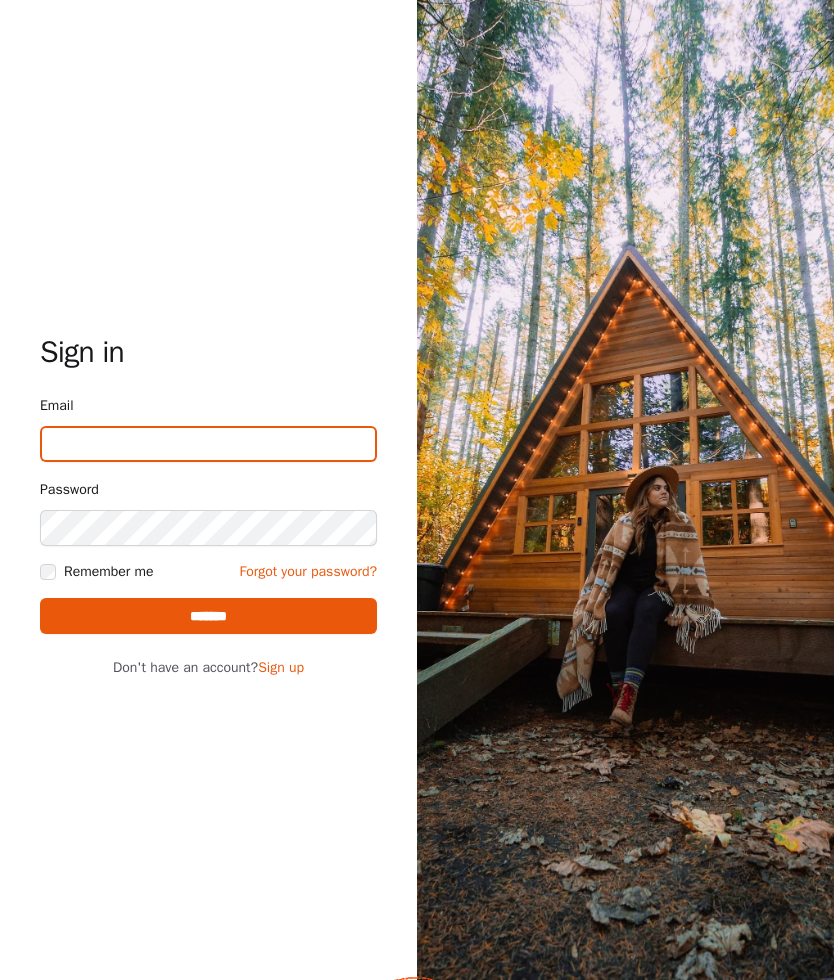 click on "Email" at bounding box center [208, 444] 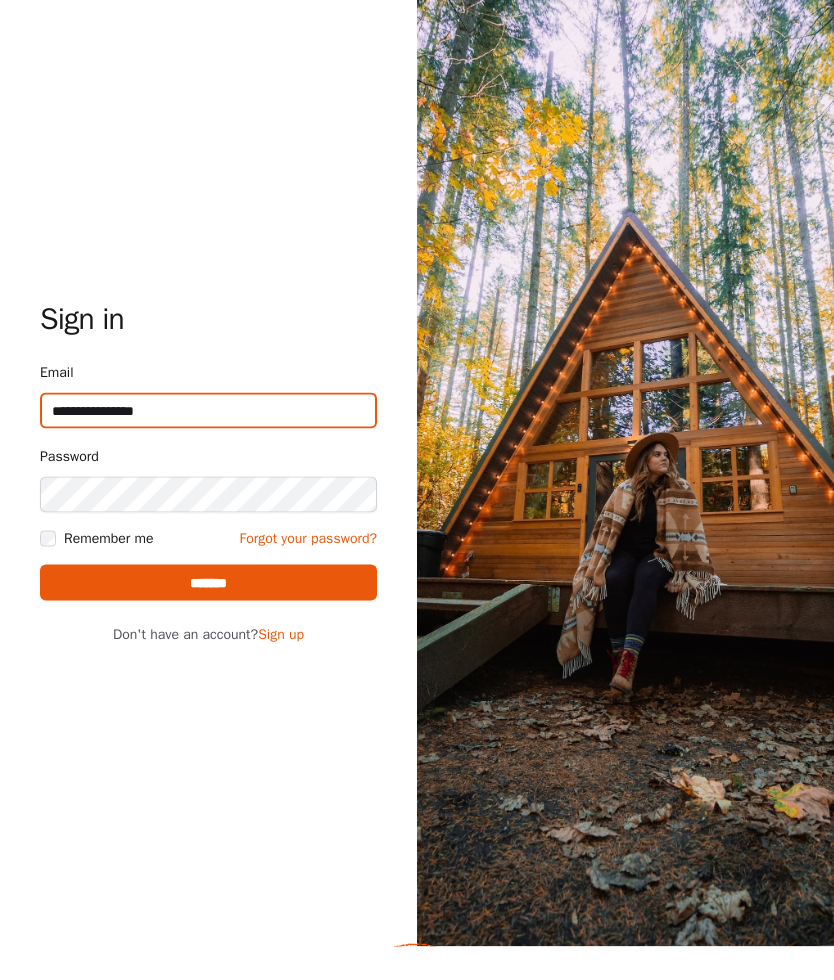 type on "**********" 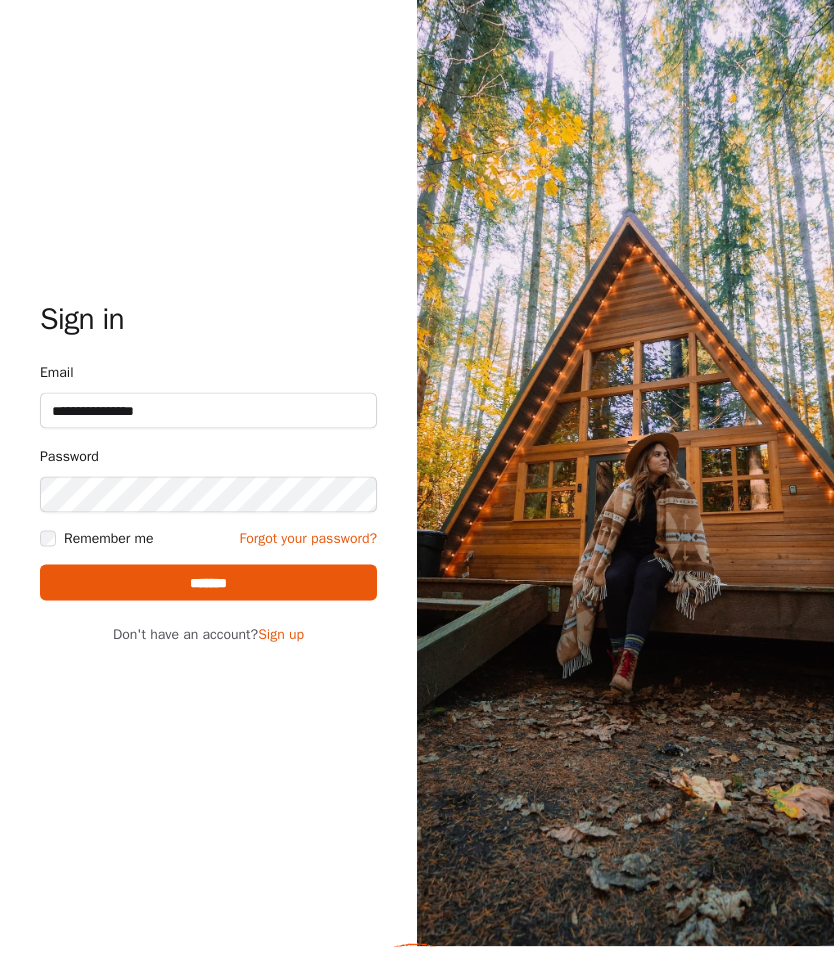 click on "*******" at bounding box center [208, 616] 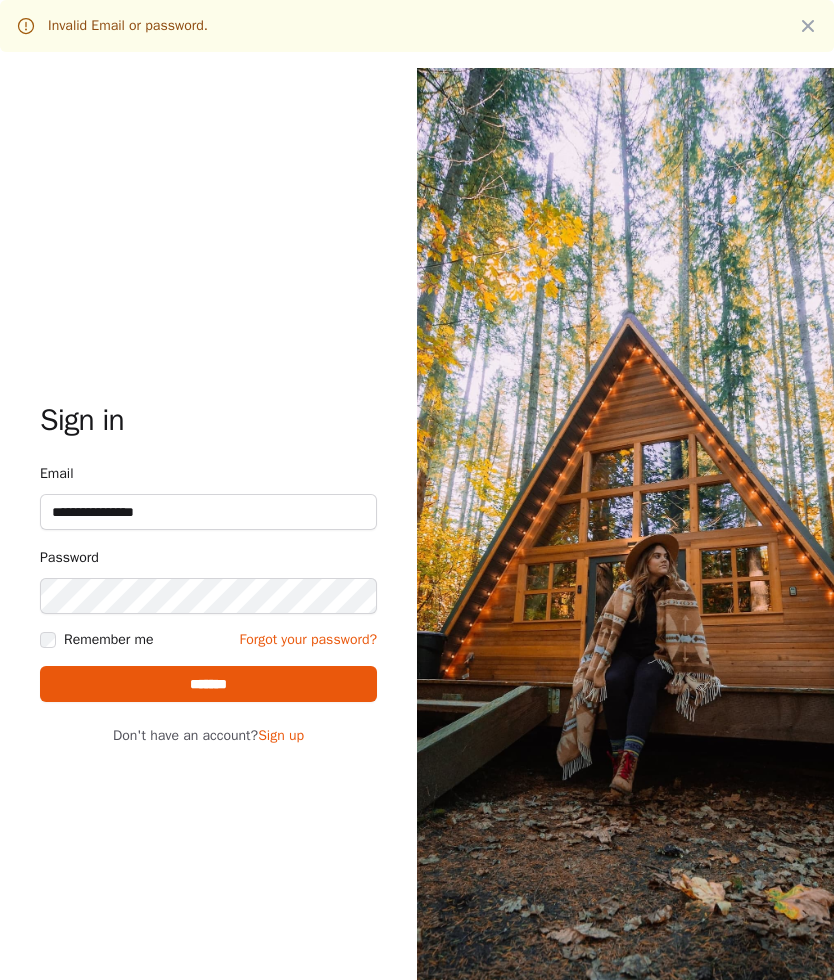 scroll, scrollTop: 0, scrollLeft: 0, axis: both 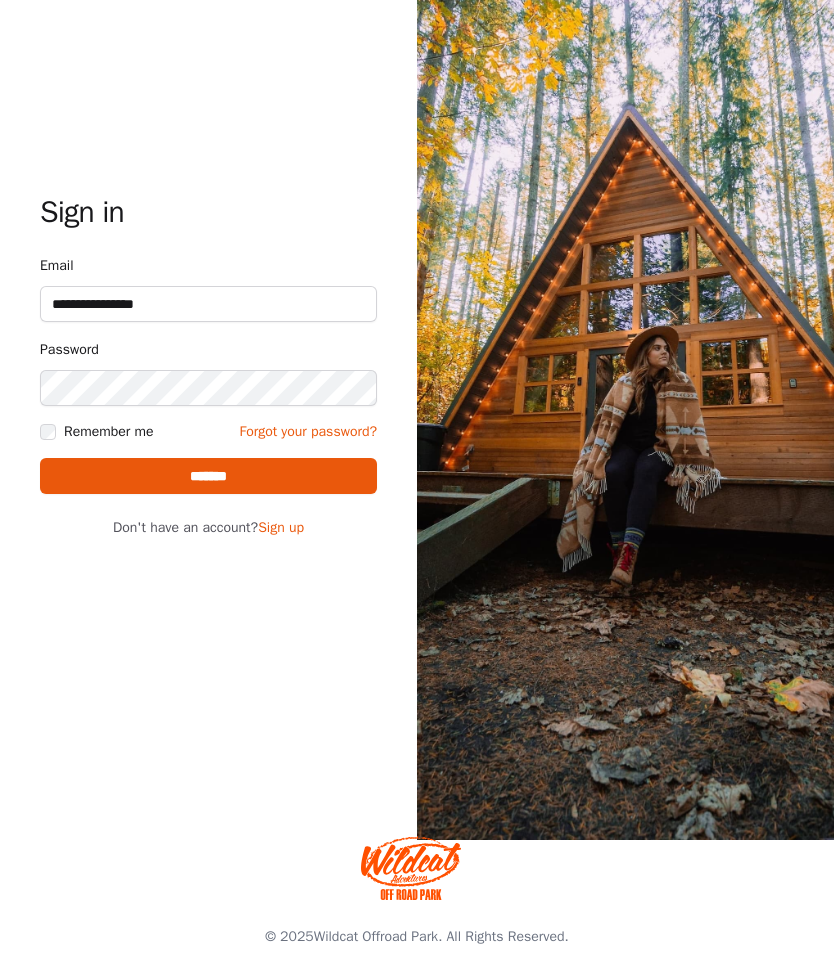 click on "Forgot your password?" at bounding box center [308, 432] 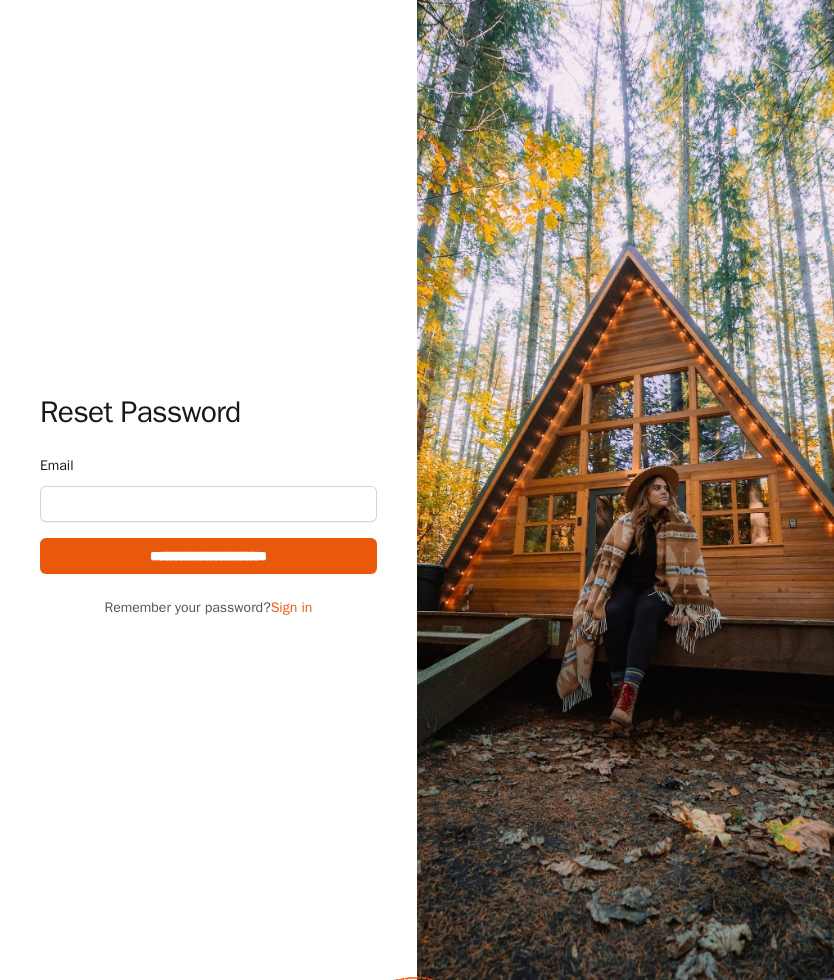 scroll, scrollTop: 0, scrollLeft: 0, axis: both 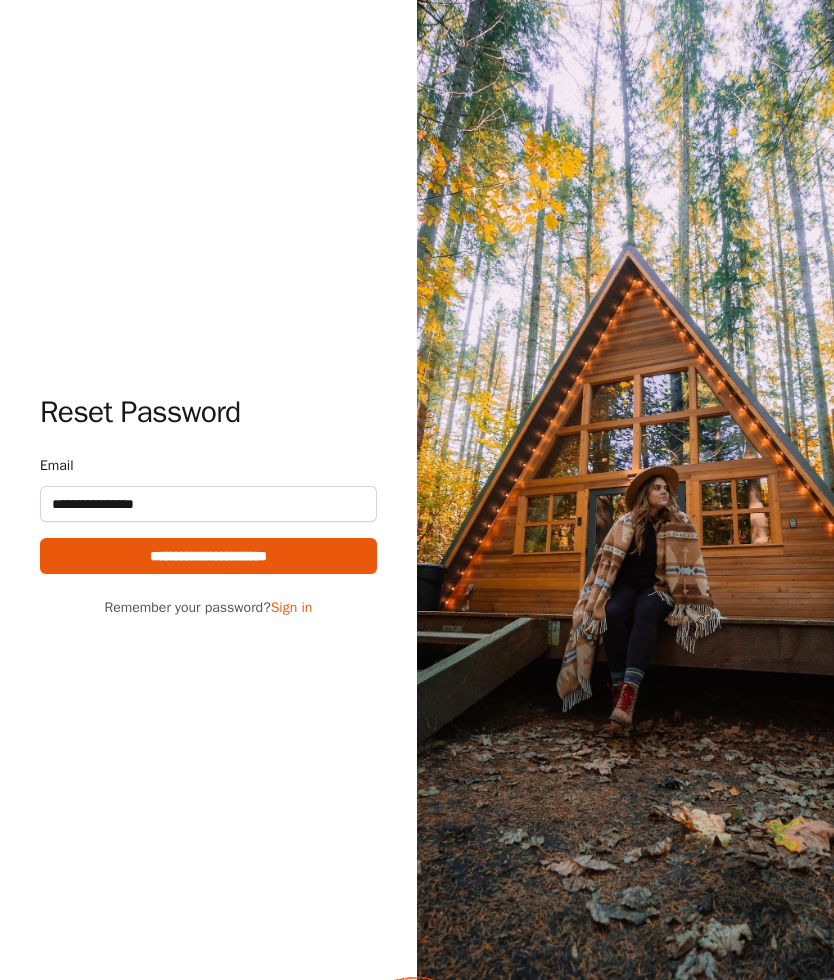 type on "**********" 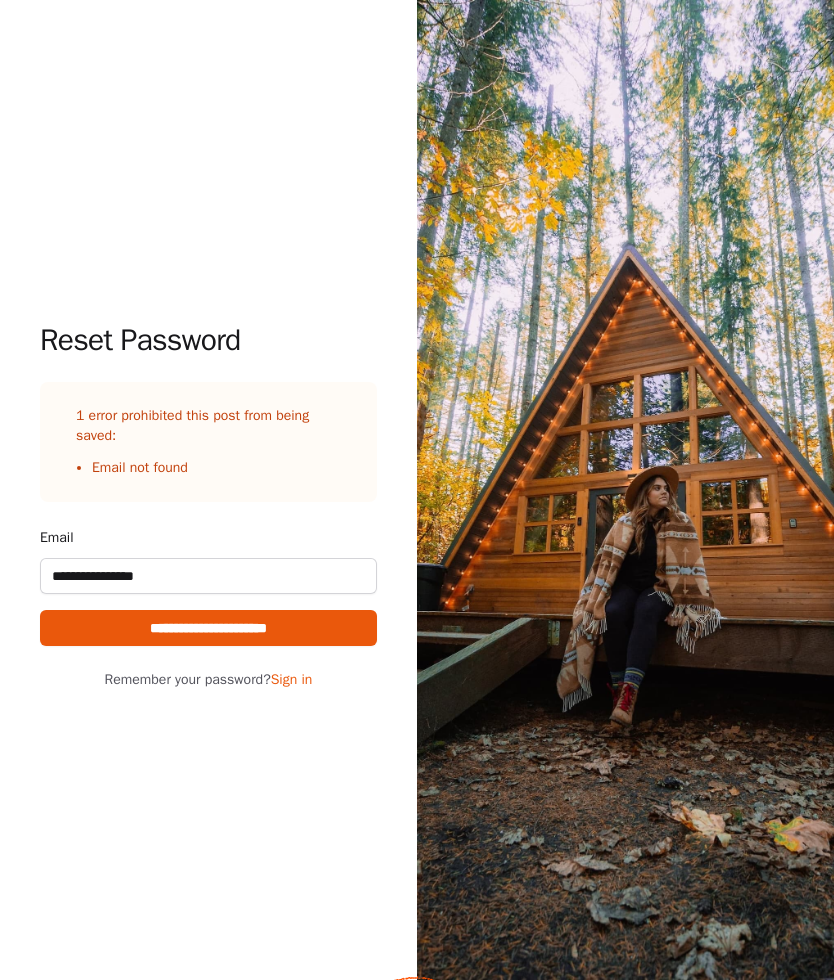 scroll, scrollTop: 0, scrollLeft: 0, axis: both 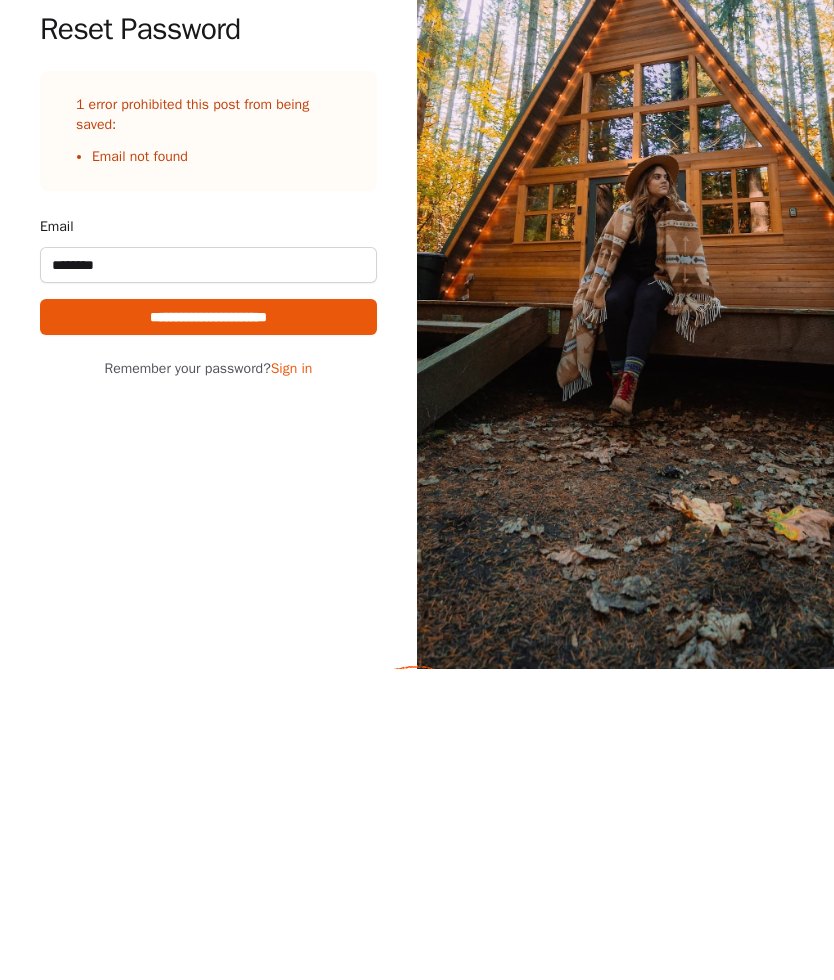 type on "**********" 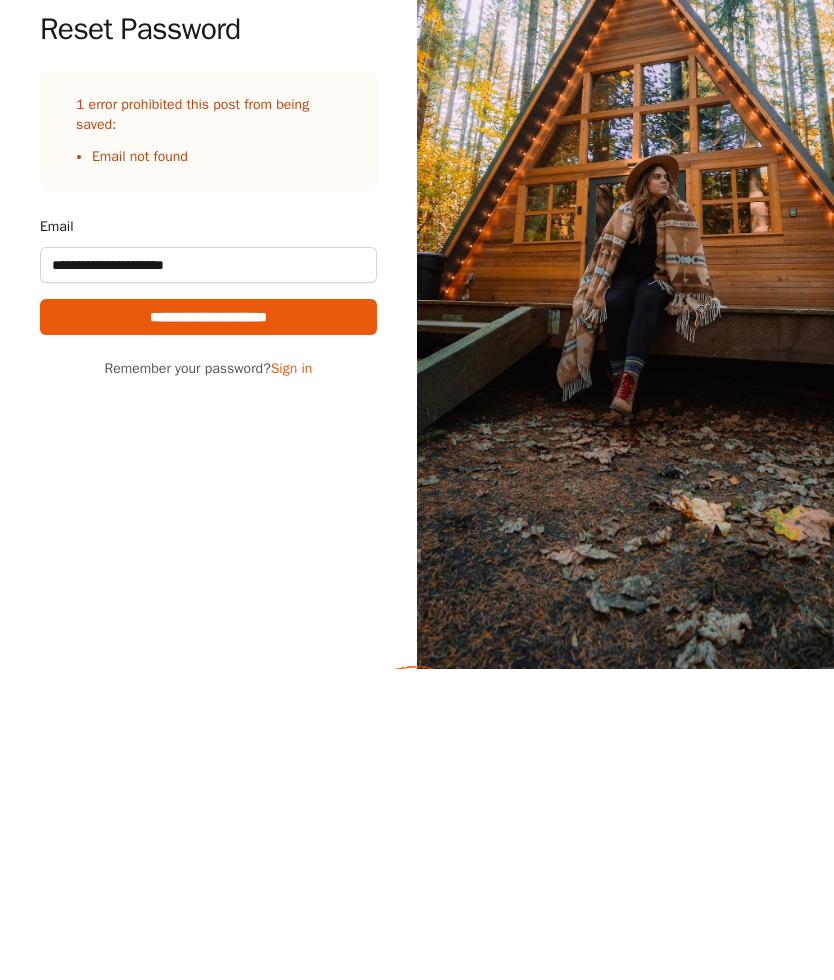 scroll, scrollTop: 227, scrollLeft: 0, axis: vertical 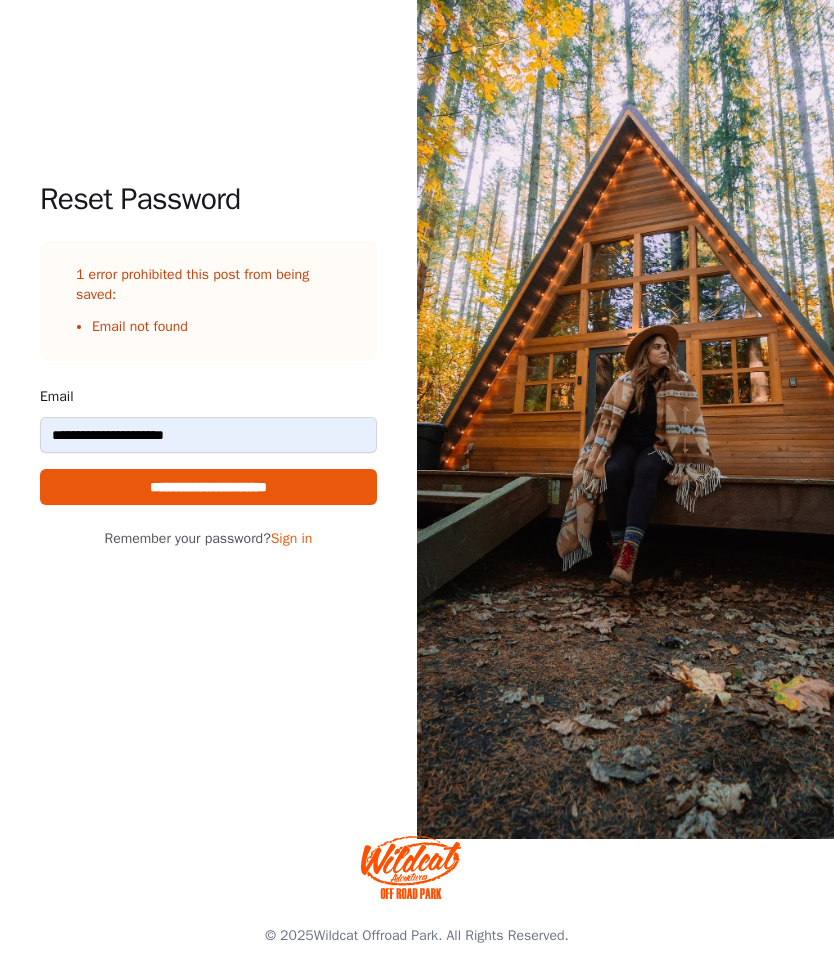 click on "Sign in" at bounding box center [292, 539] 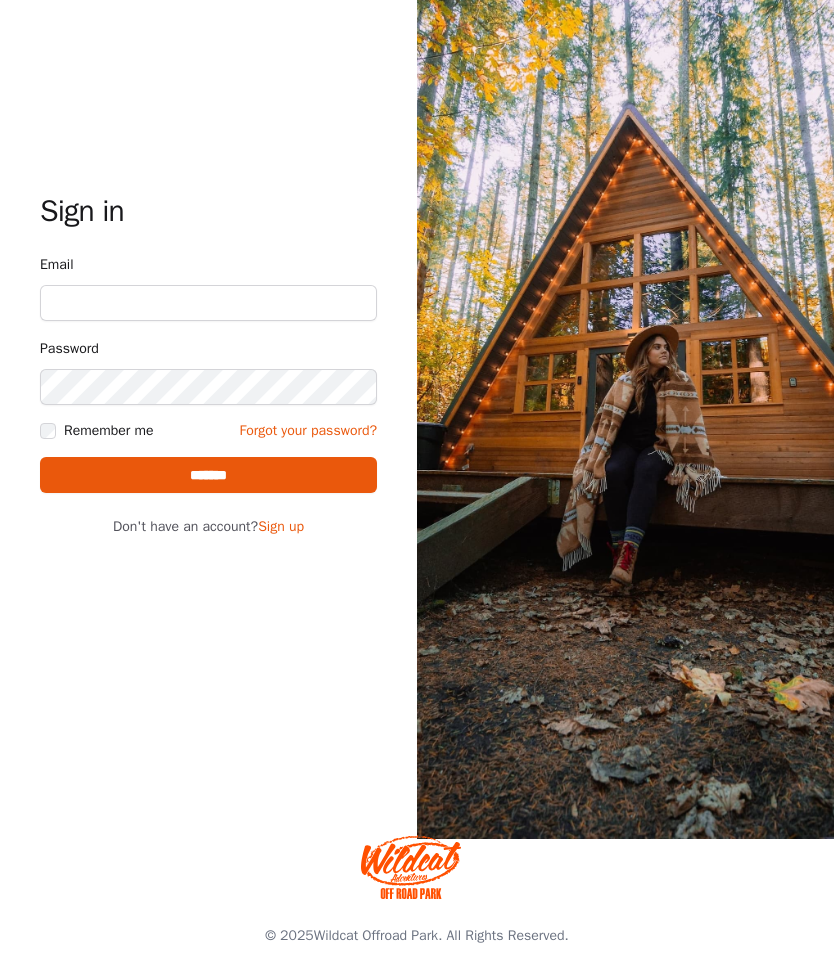scroll, scrollTop: 0, scrollLeft: 0, axis: both 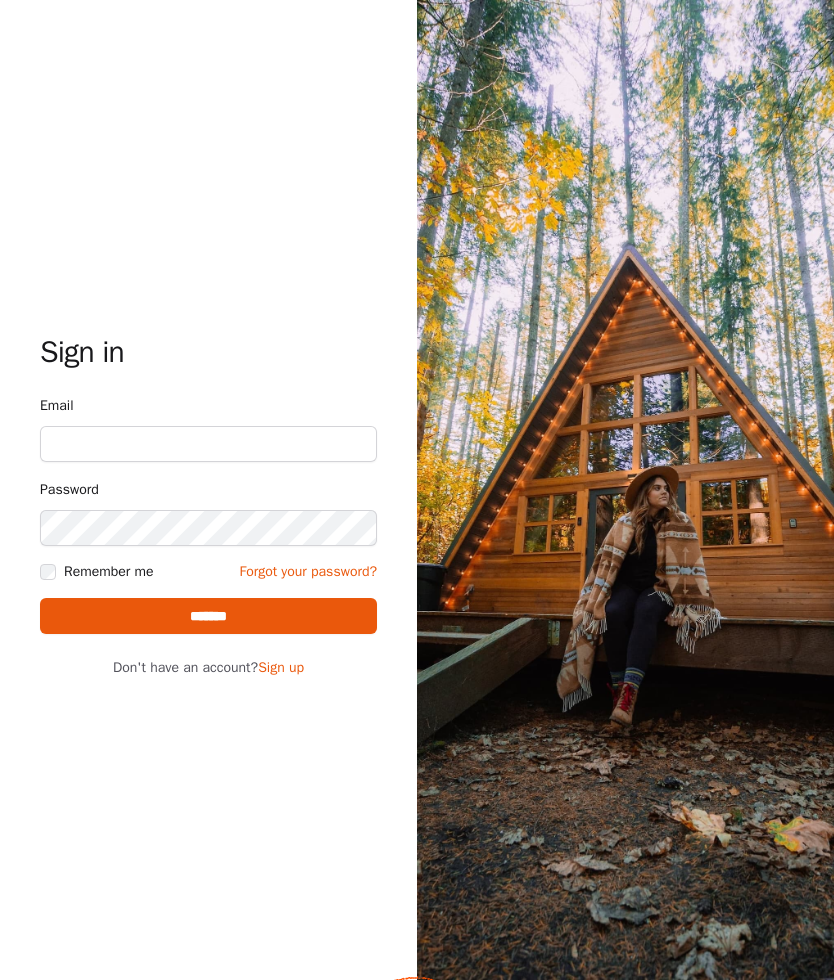 click on "Email" at bounding box center [208, 444] 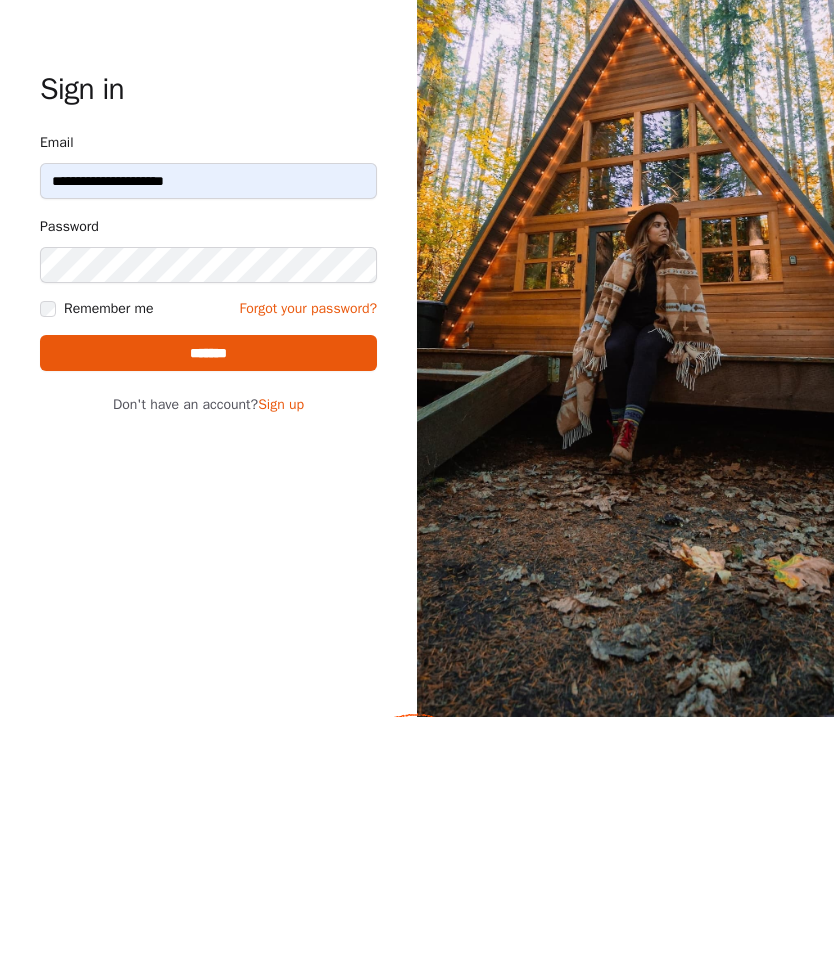 click on "*******" at bounding box center [208, 616] 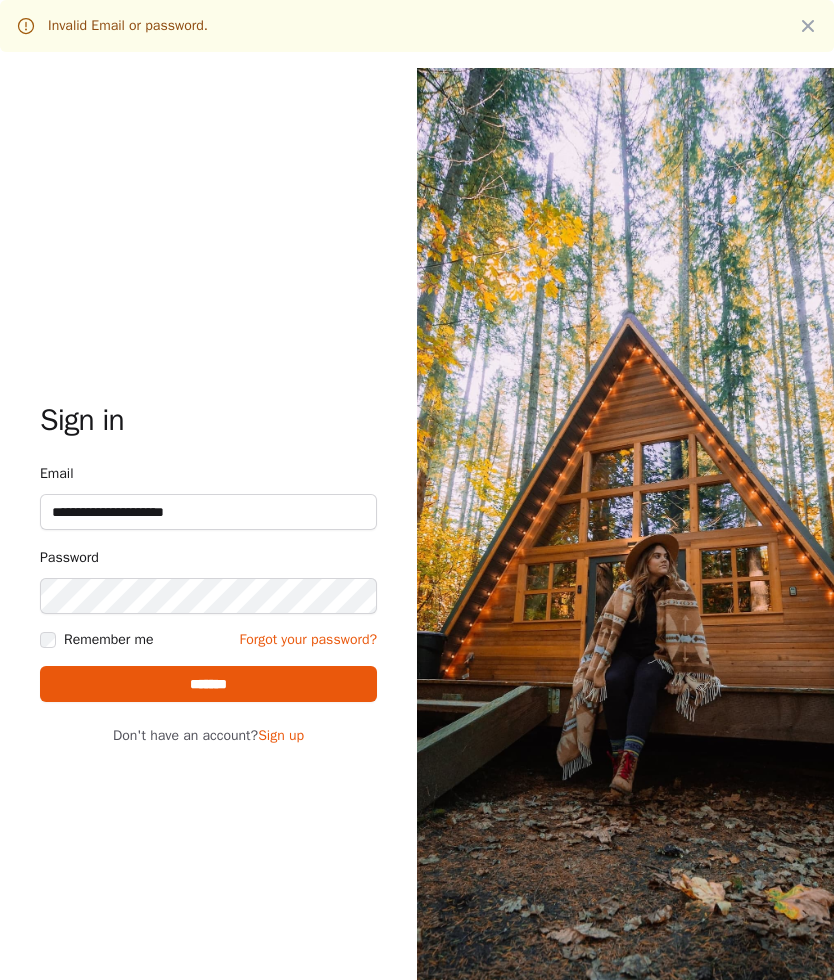 scroll, scrollTop: 0, scrollLeft: 0, axis: both 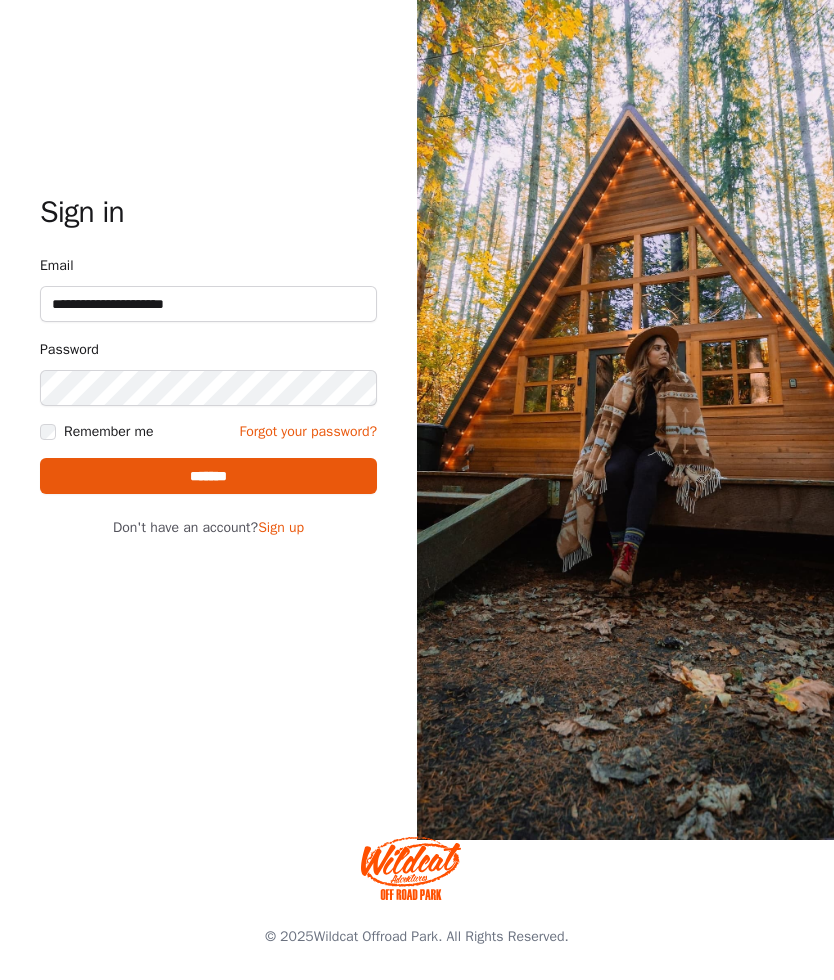 click on "Forgot your password?" at bounding box center [308, 432] 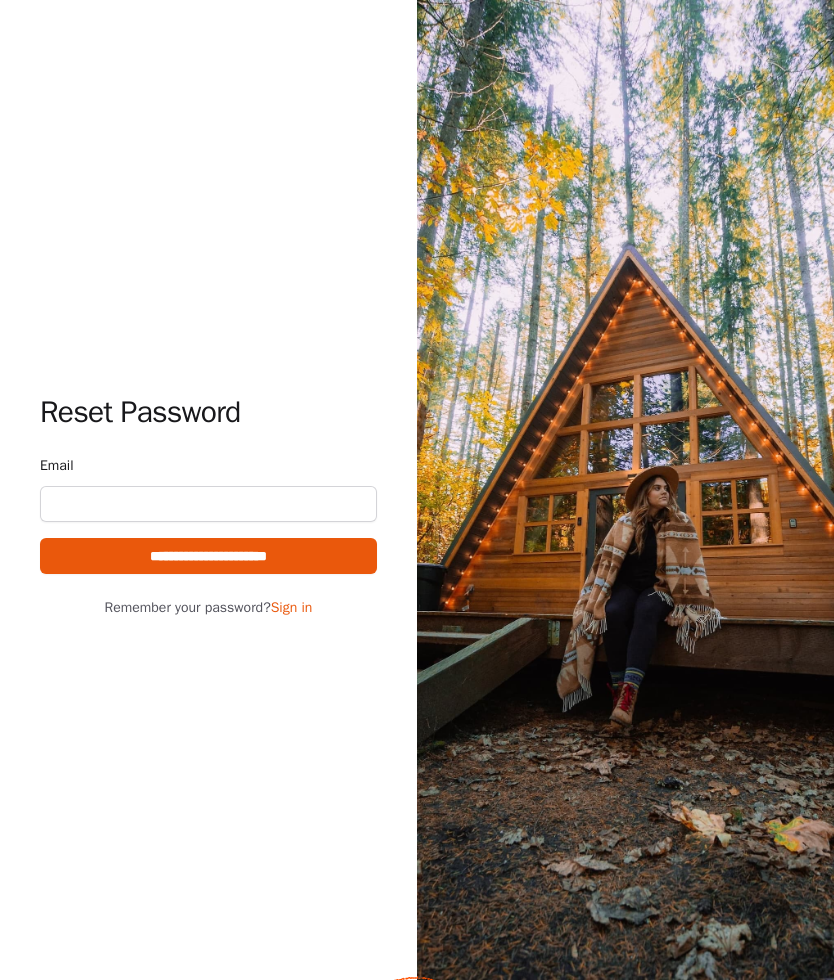 scroll, scrollTop: 0, scrollLeft: 0, axis: both 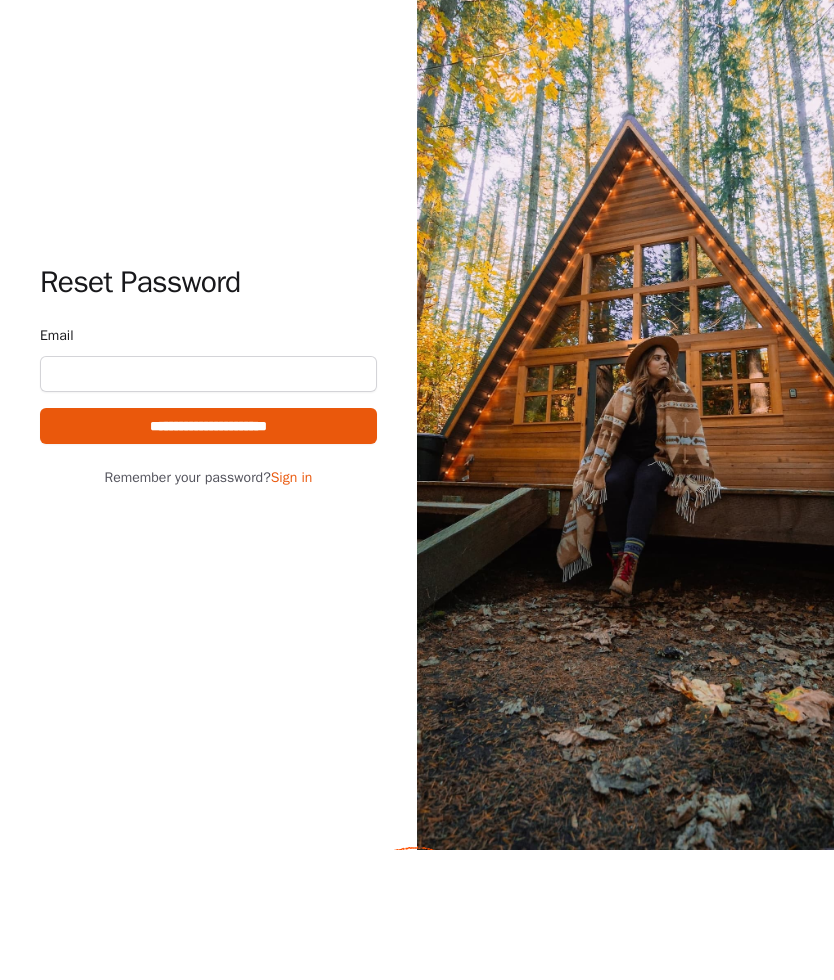 click on "Sign in" at bounding box center [292, 607] 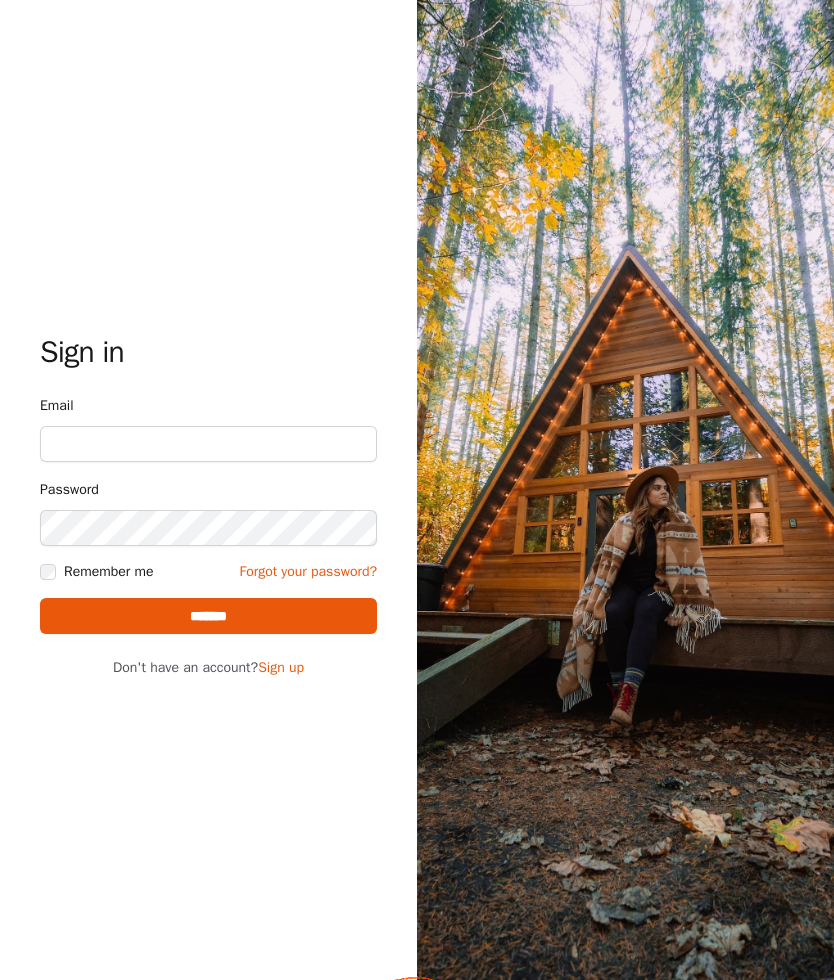 click on "Email" at bounding box center [208, 444] 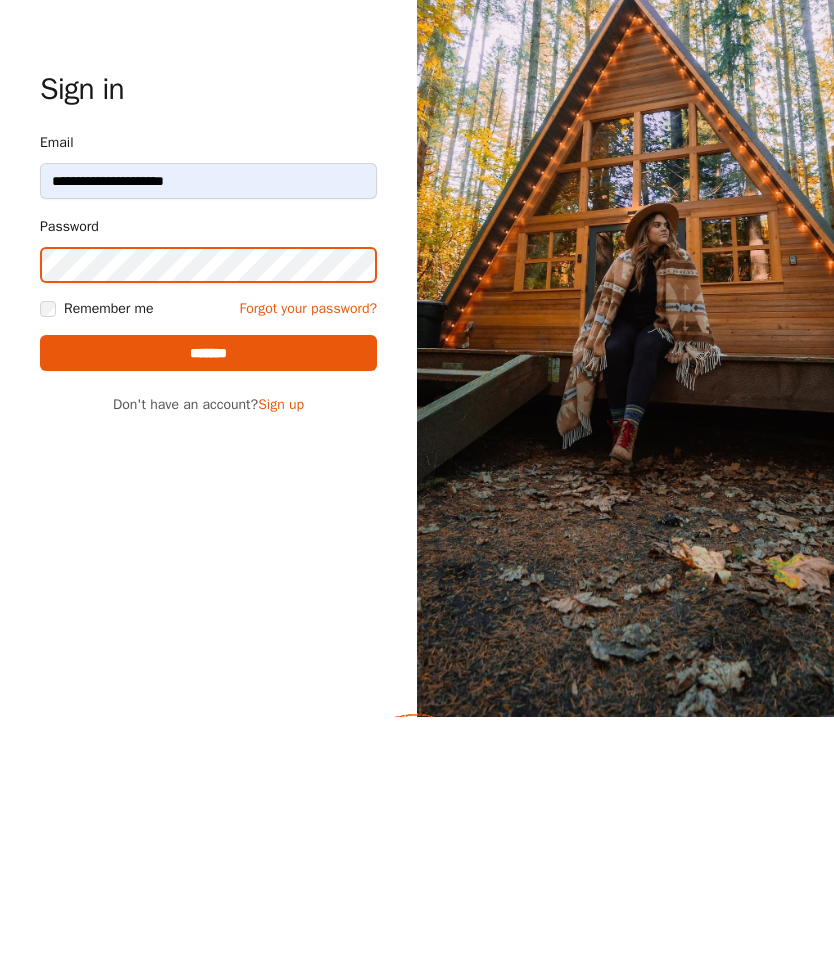 click on "*******" at bounding box center [208, 616] 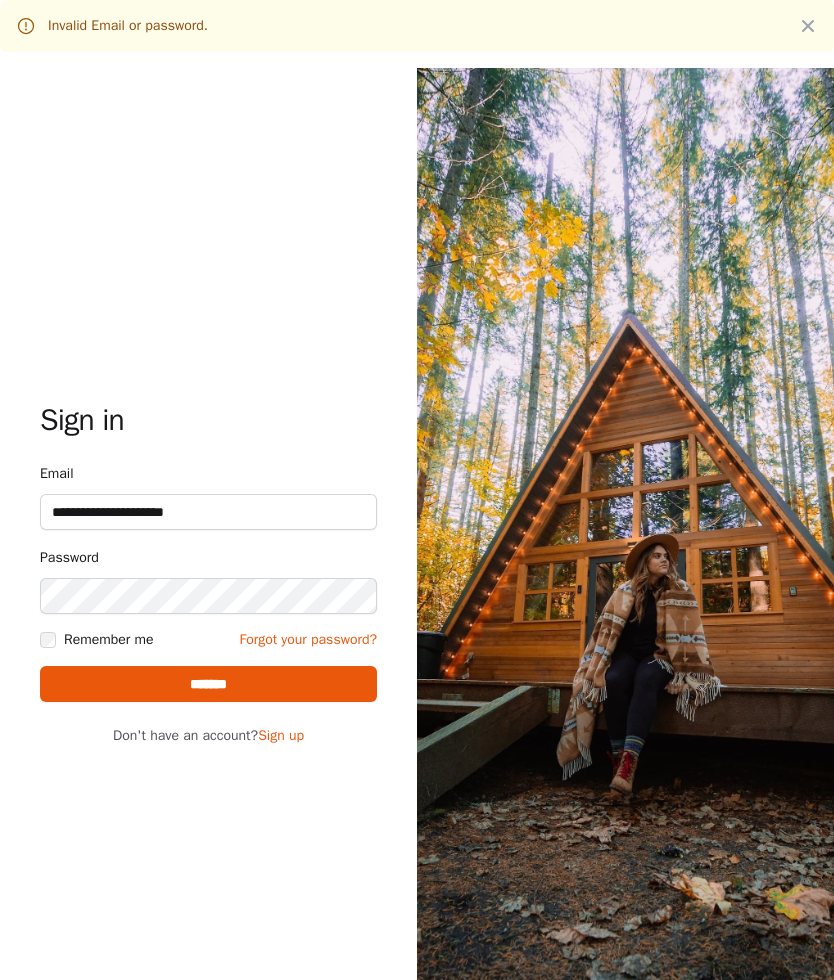 scroll, scrollTop: 0, scrollLeft: 0, axis: both 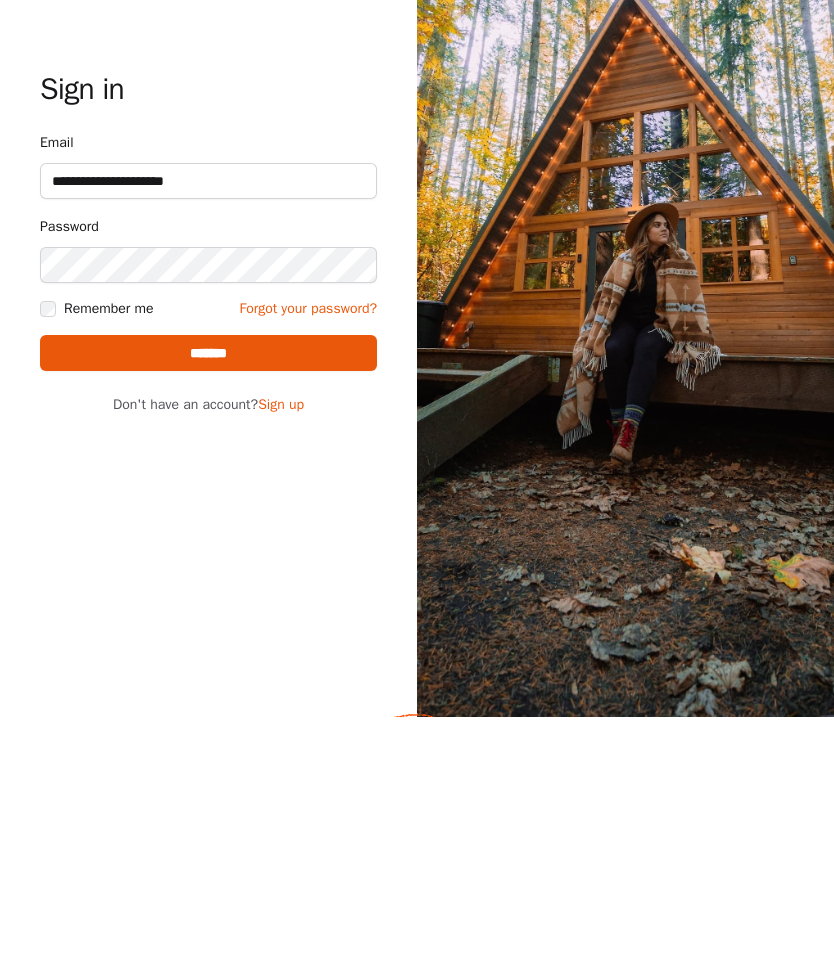 click on "*******" at bounding box center (208, 616) 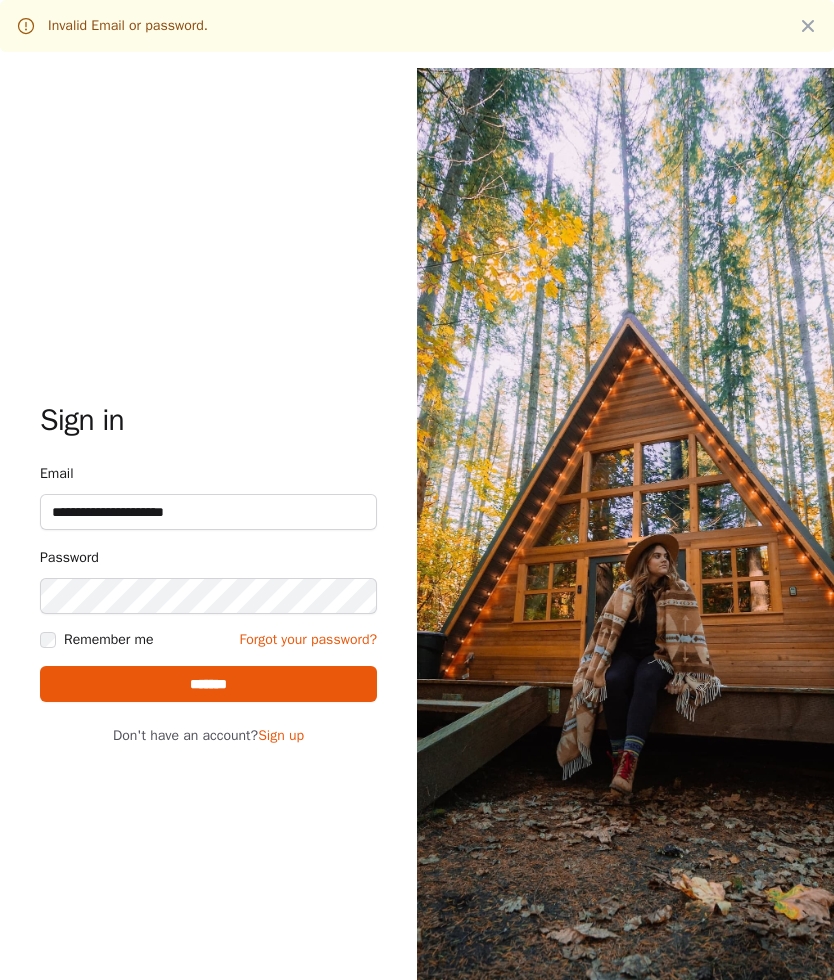 scroll, scrollTop: 0, scrollLeft: 0, axis: both 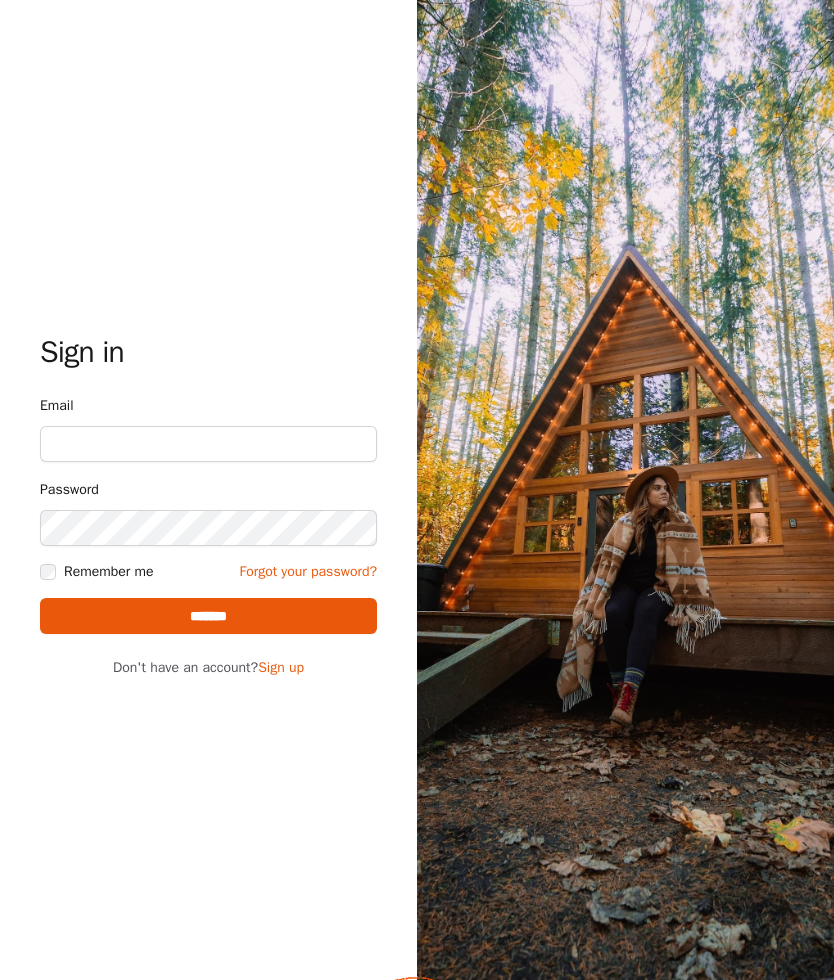 click on "Email" at bounding box center [208, 444] 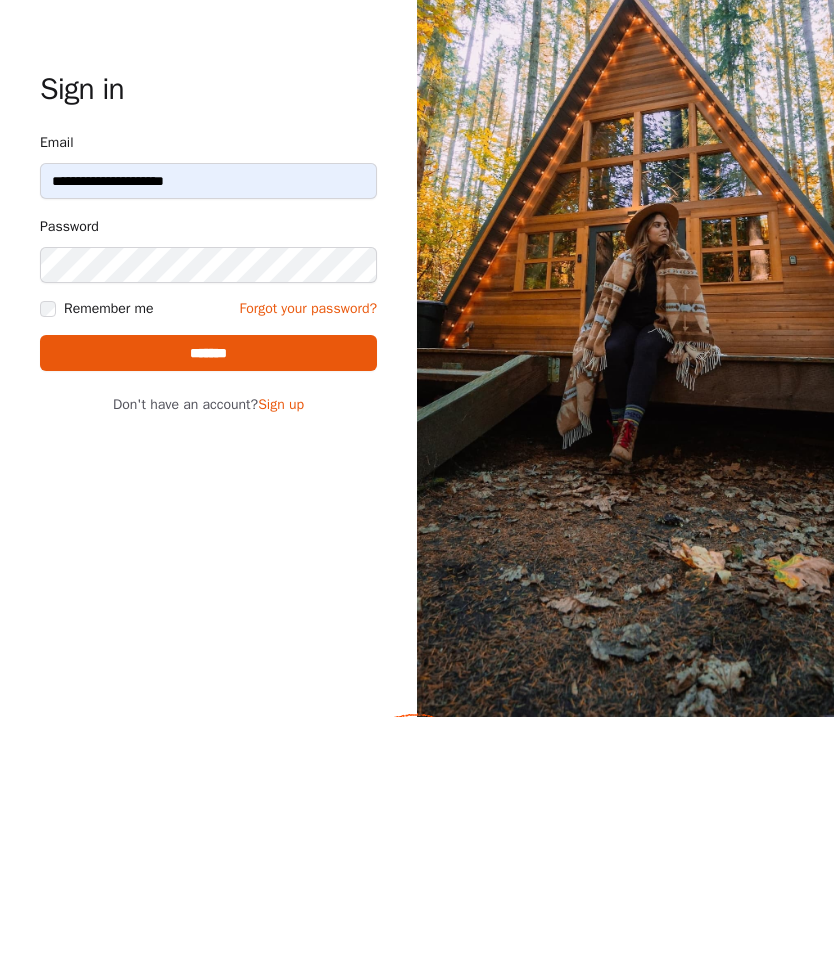 scroll, scrollTop: 227, scrollLeft: 0, axis: vertical 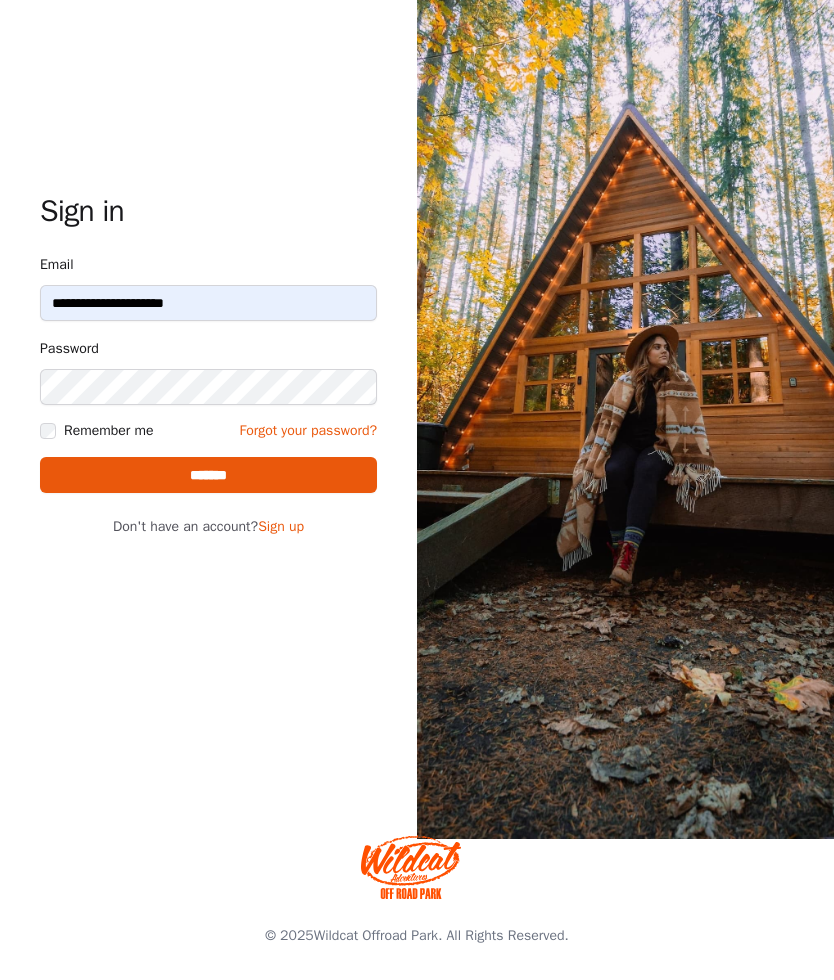click on "Forgot your password?" at bounding box center (308, 432) 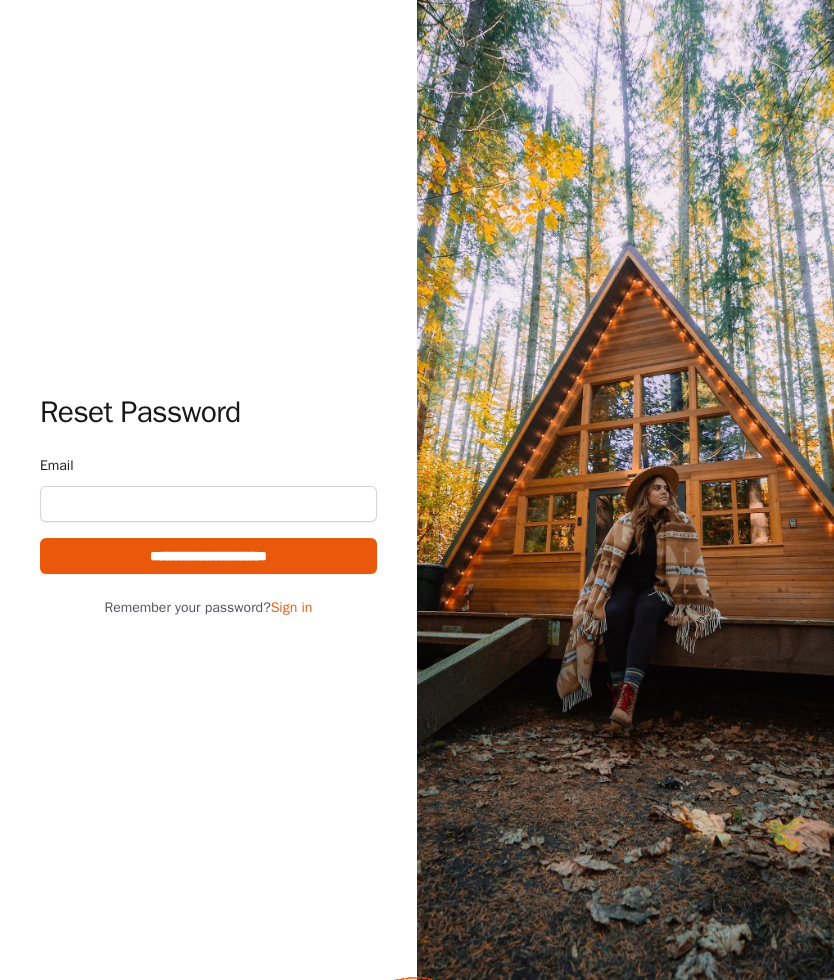 scroll, scrollTop: 0, scrollLeft: 0, axis: both 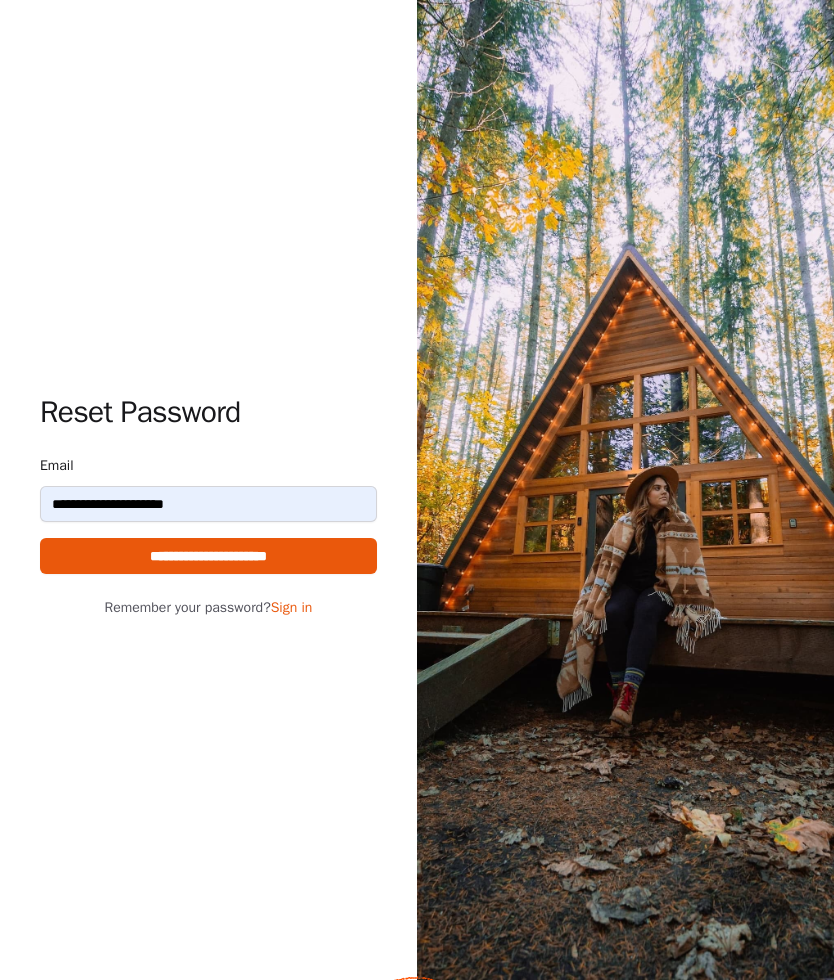 click on "**********" at bounding box center (208, 556) 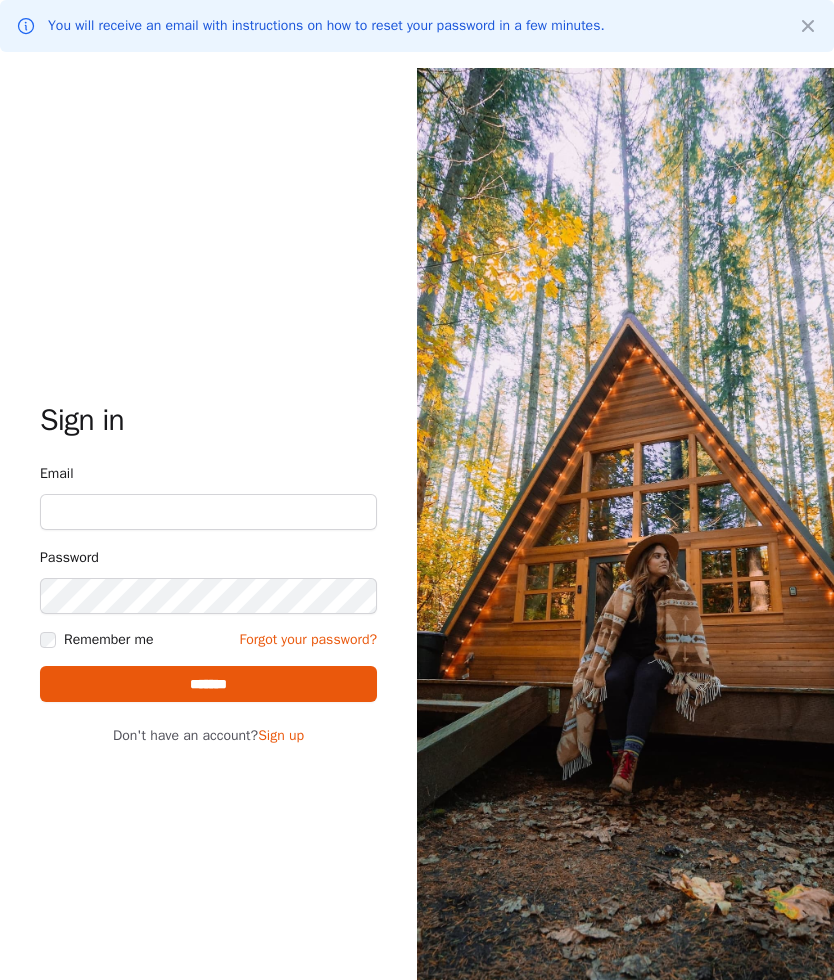 scroll, scrollTop: 0, scrollLeft: 0, axis: both 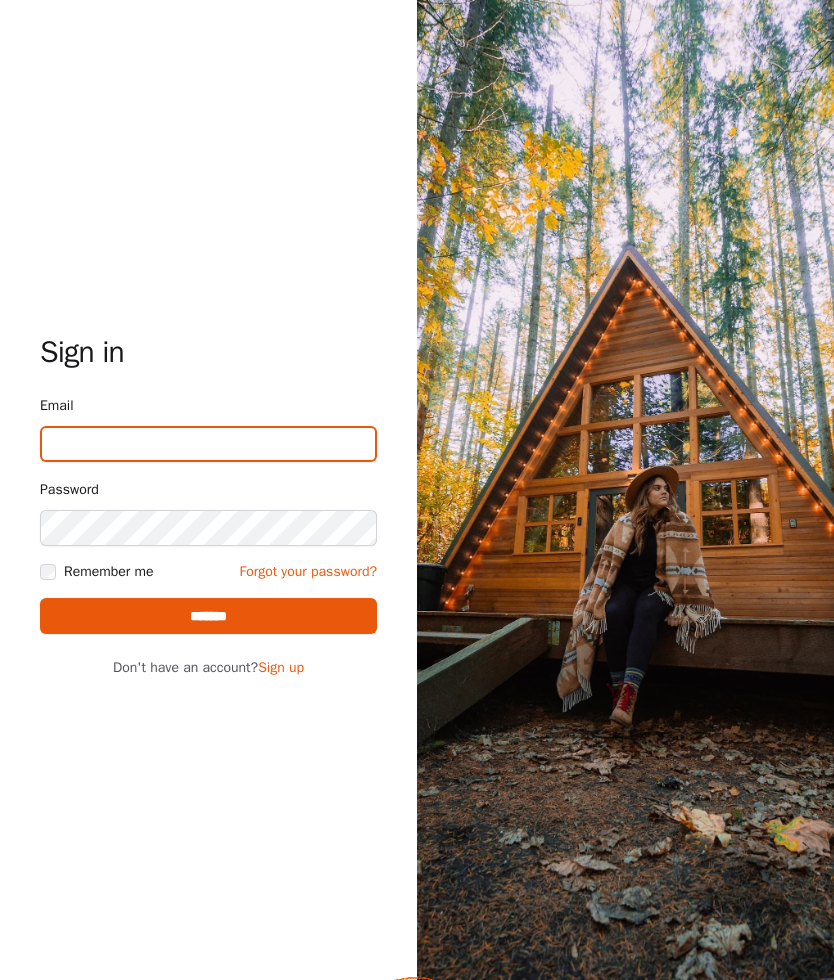 type on "**********" 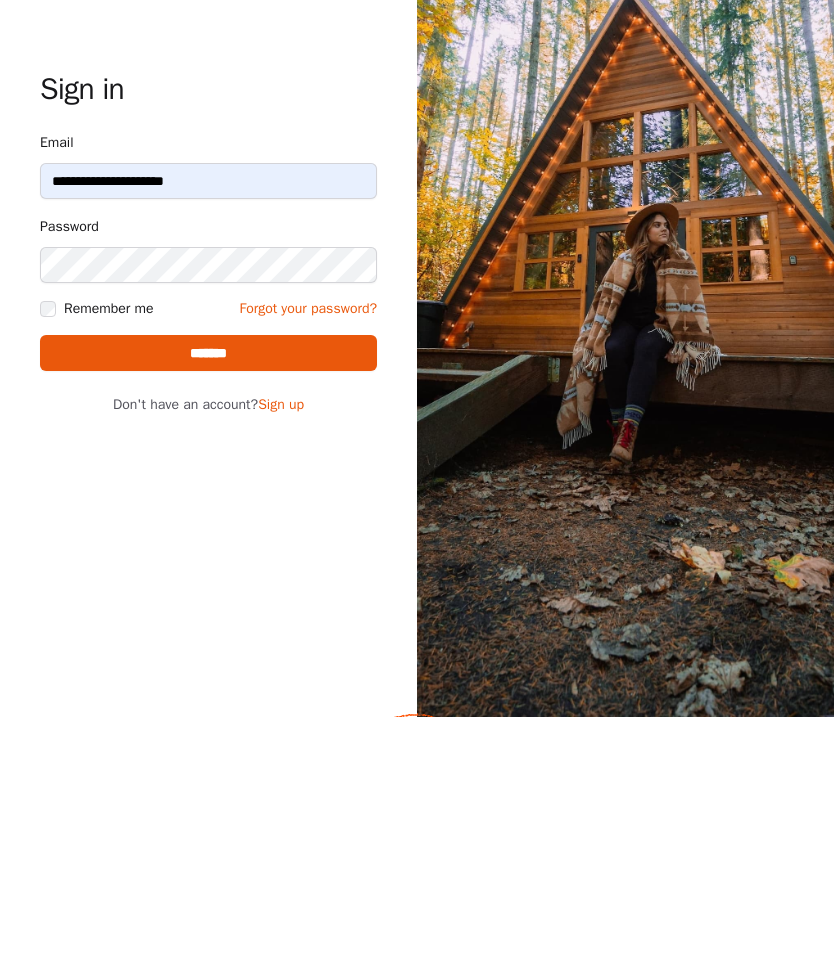 click on "*******" at bounding box center [208, 616] 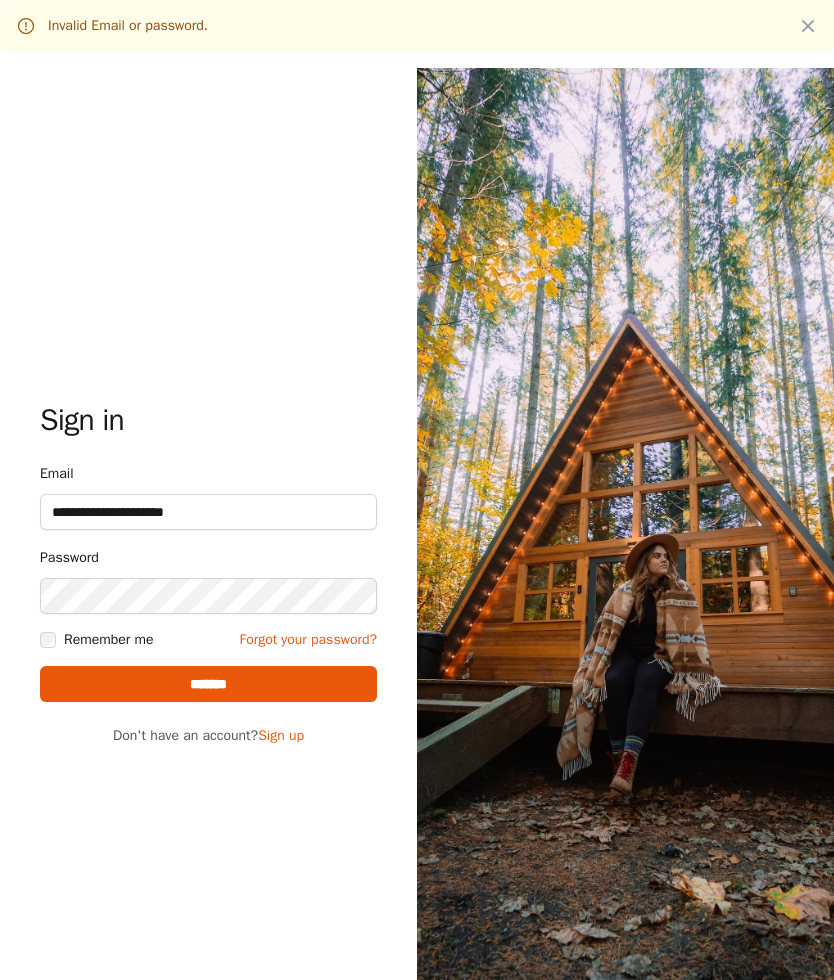 scroll, scrollTop: 0, scrollLeft: 0, axis: both 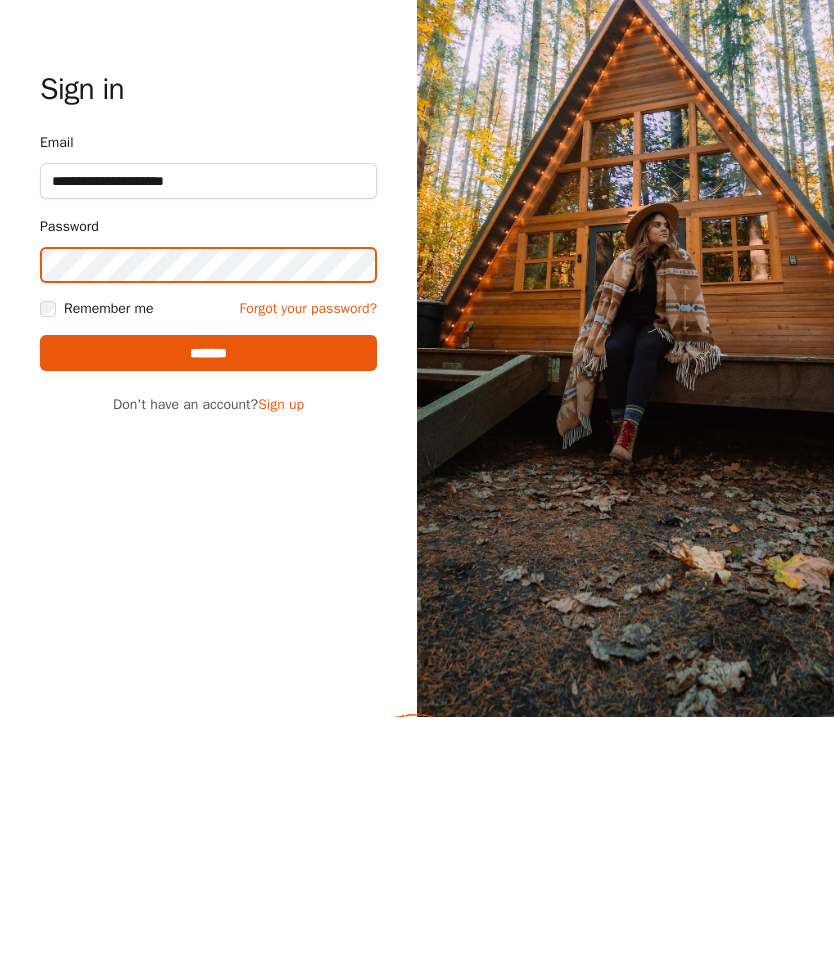 click on "*******" at bounding box center [208, 616] 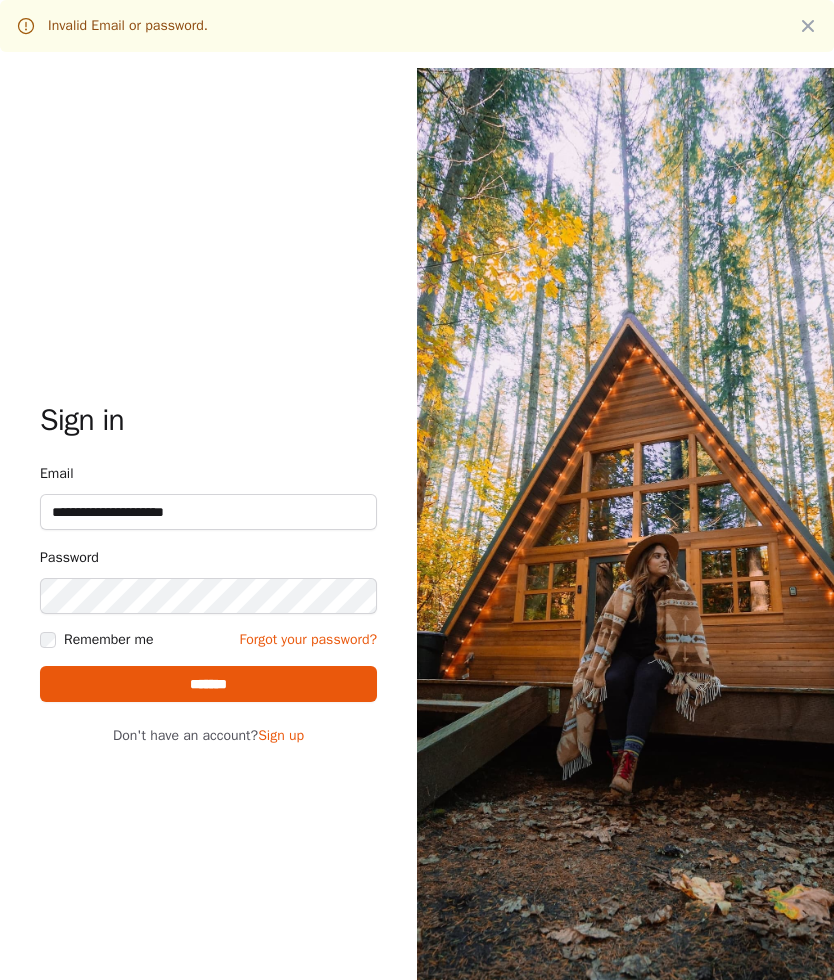 scroll, scrollTop: 0, scrollLeft: 0, axis: both 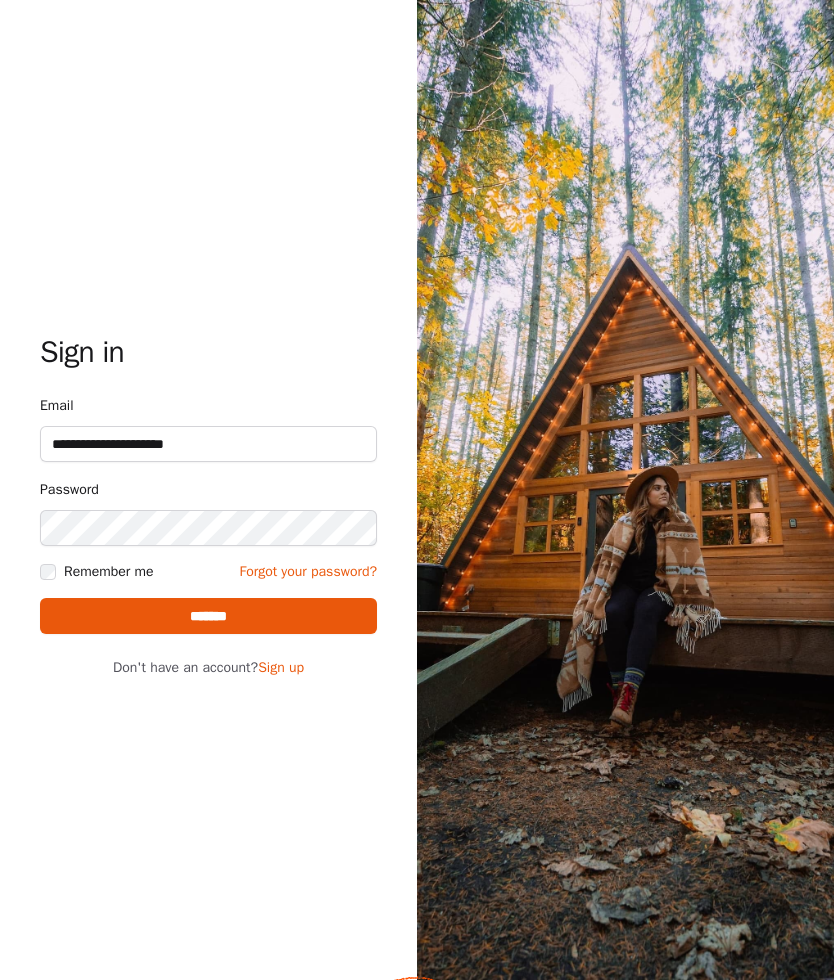 click on "Sign up" at bounding box center (281, 667) 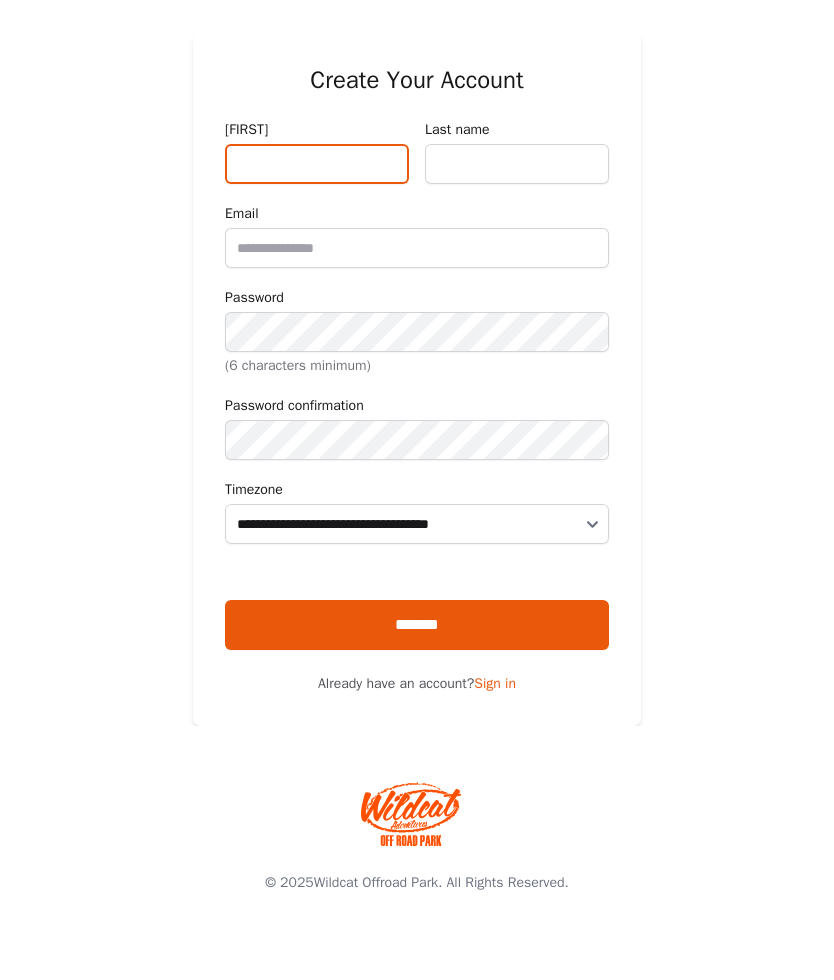click on "[FIRST]" at bounding box center (317, 164) 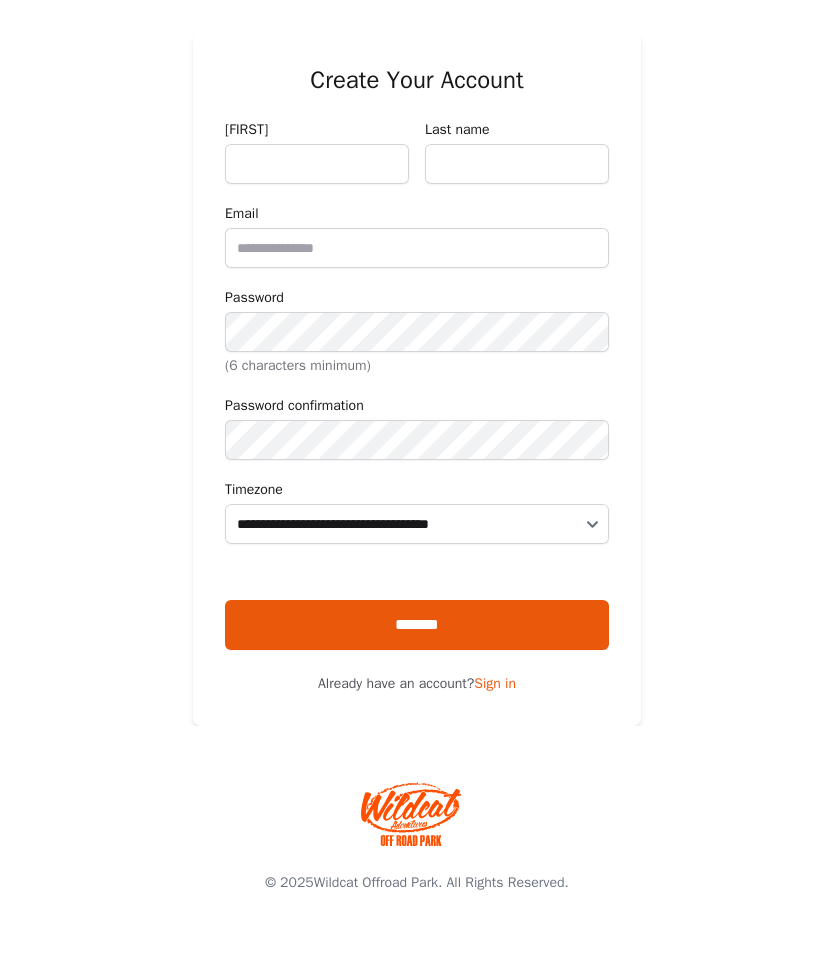 type on "[LAST]" 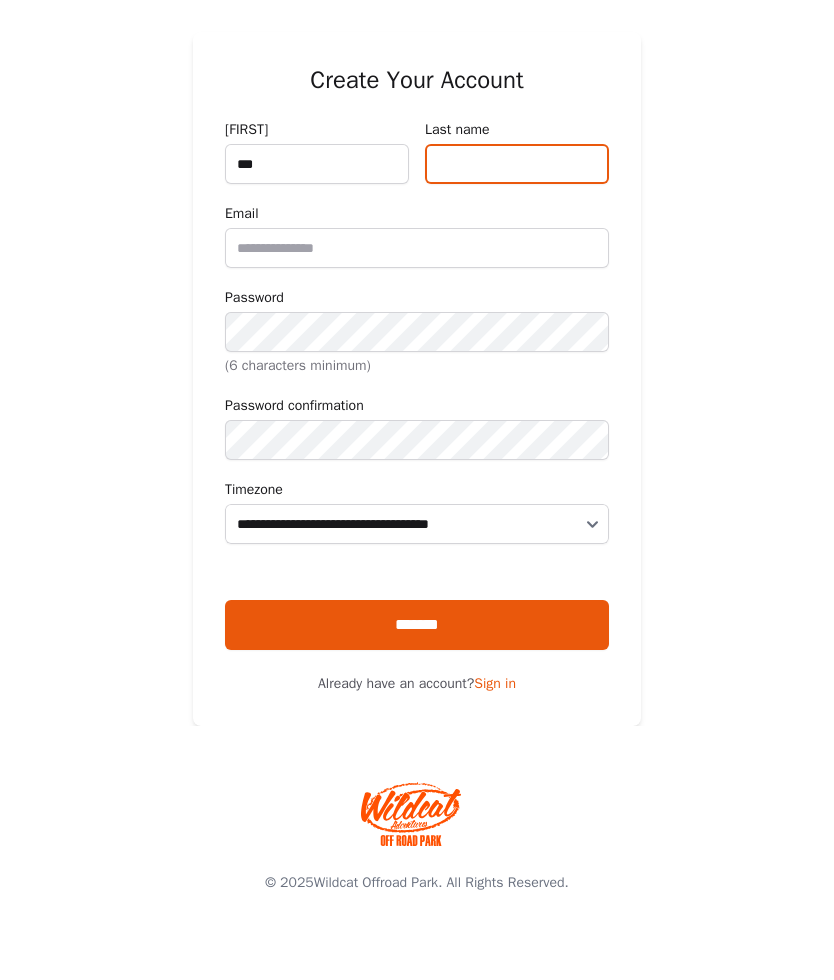 type on "*******" 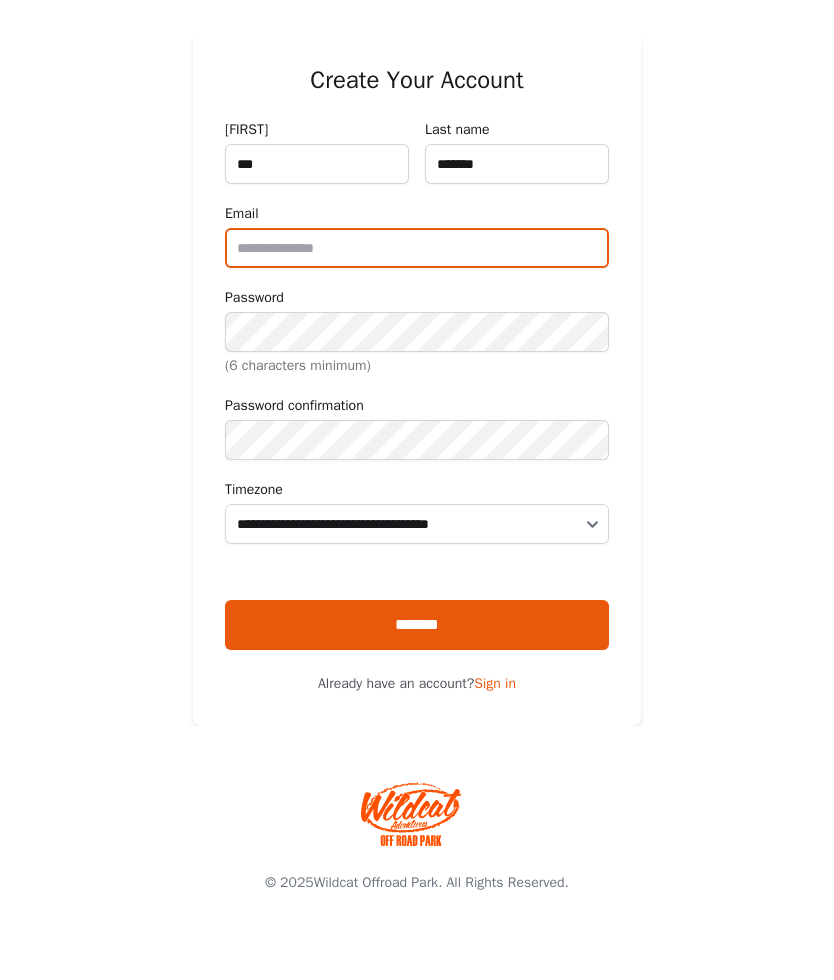 type on "**********" 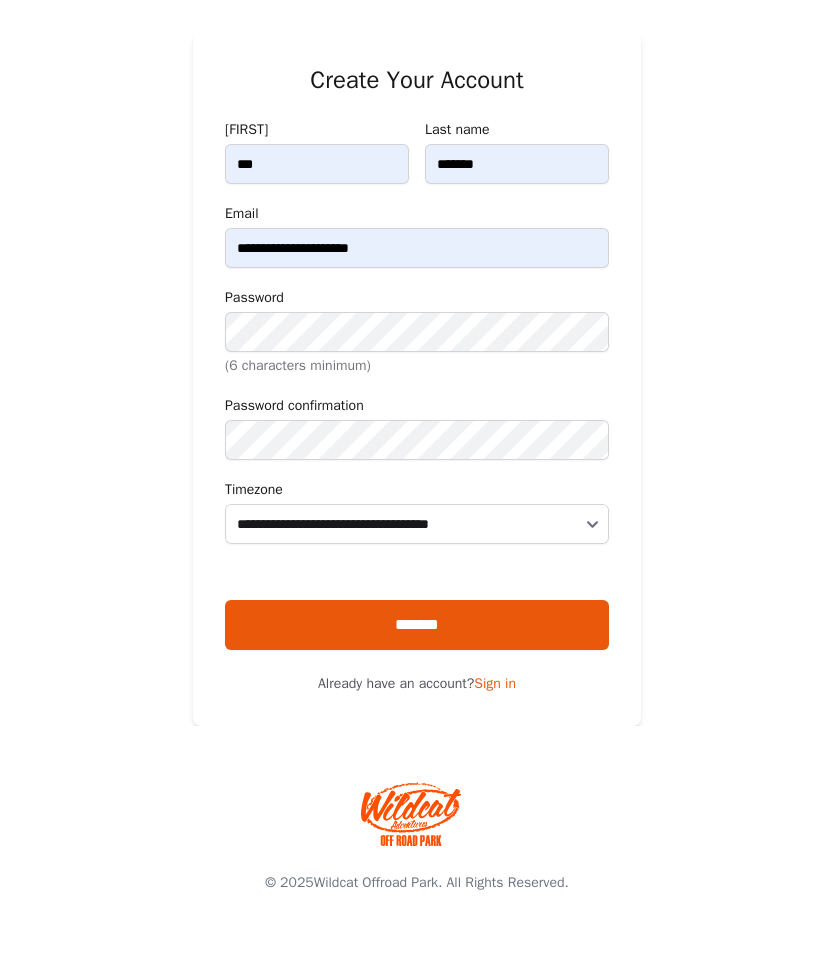 click on "Create Your Account
First name
[FIRST]
Last name
[LAST]
Email
[EMAIL]
Password
(6 characters minimum)
Password confirmation
Timezone
[TIMEZONE]
[TIMEZONE]
[TIMEZONE]
[TIMEZONE]
[TIMEZONE]
[TIMEZONE]
[TIMEZONE]
[TIMEZONE]
[TIMEZONE]
[TIMEZONE]
[TIMEZONE]
[TIMEZONE]
[TIMEZONE]
[TIMEZONE]
[TIMEZONE]
[TIMEZONE]
[TIMEZONE]" at bounding box center (417, 379) 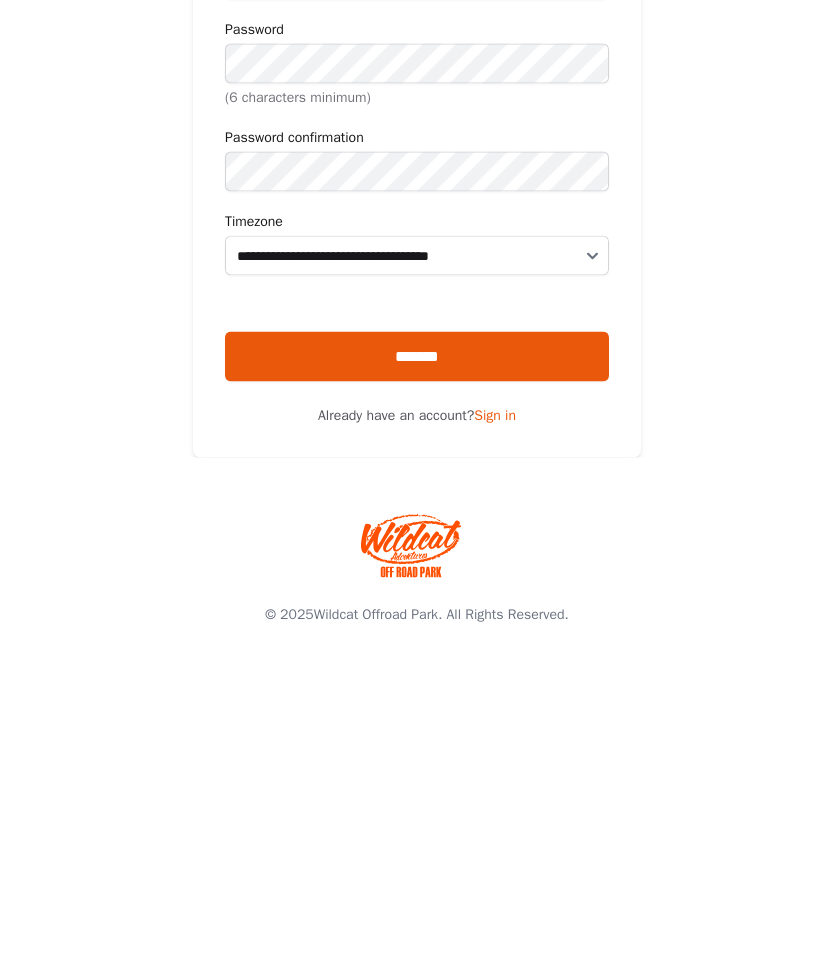 click on "*******" at bounding box center (417, 625) 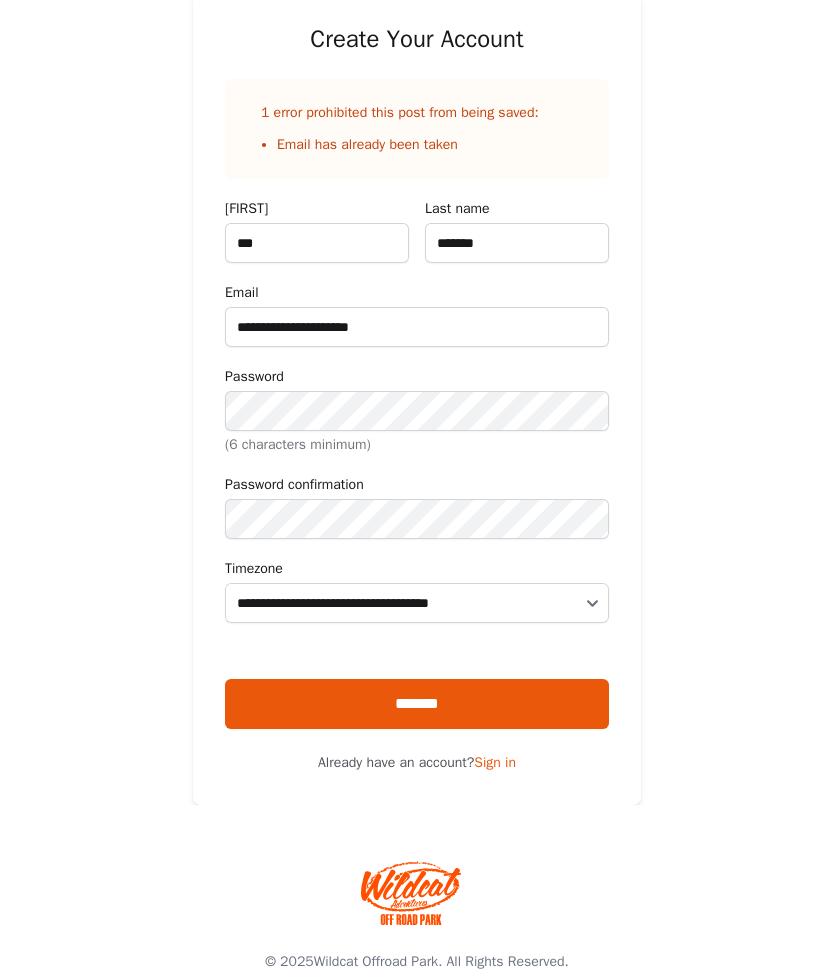 scroll, scrollTop: 0, scrollLeft: 0, axis: both 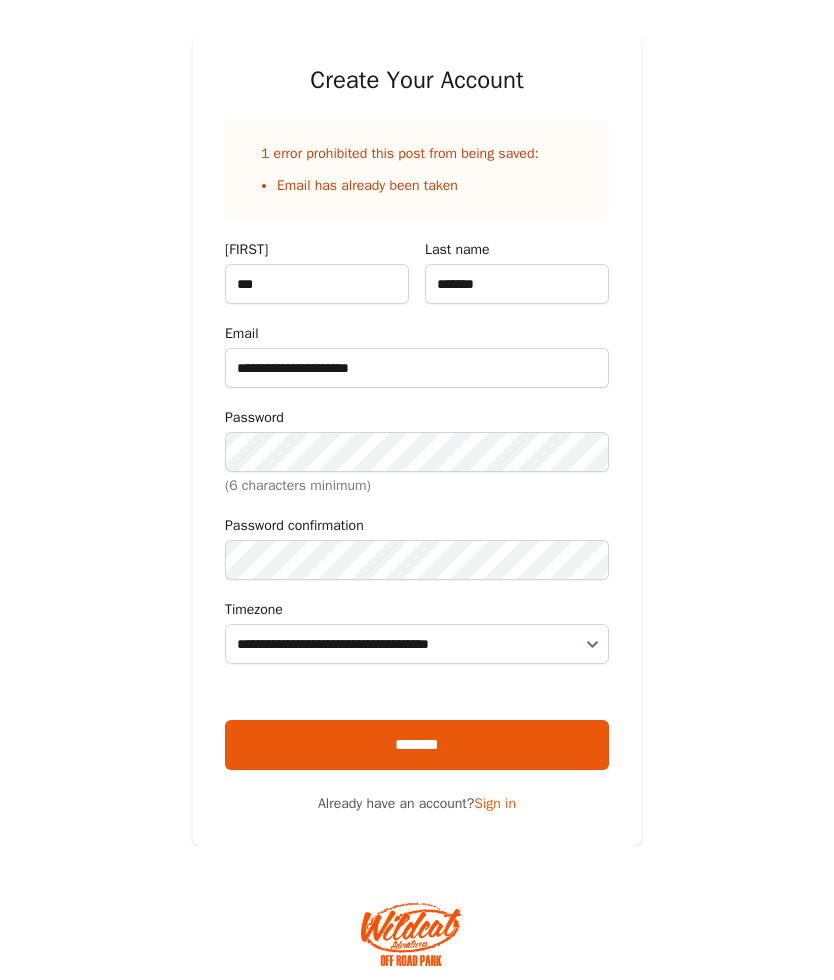 click on "Sign in" at bounding box center (495, 803) 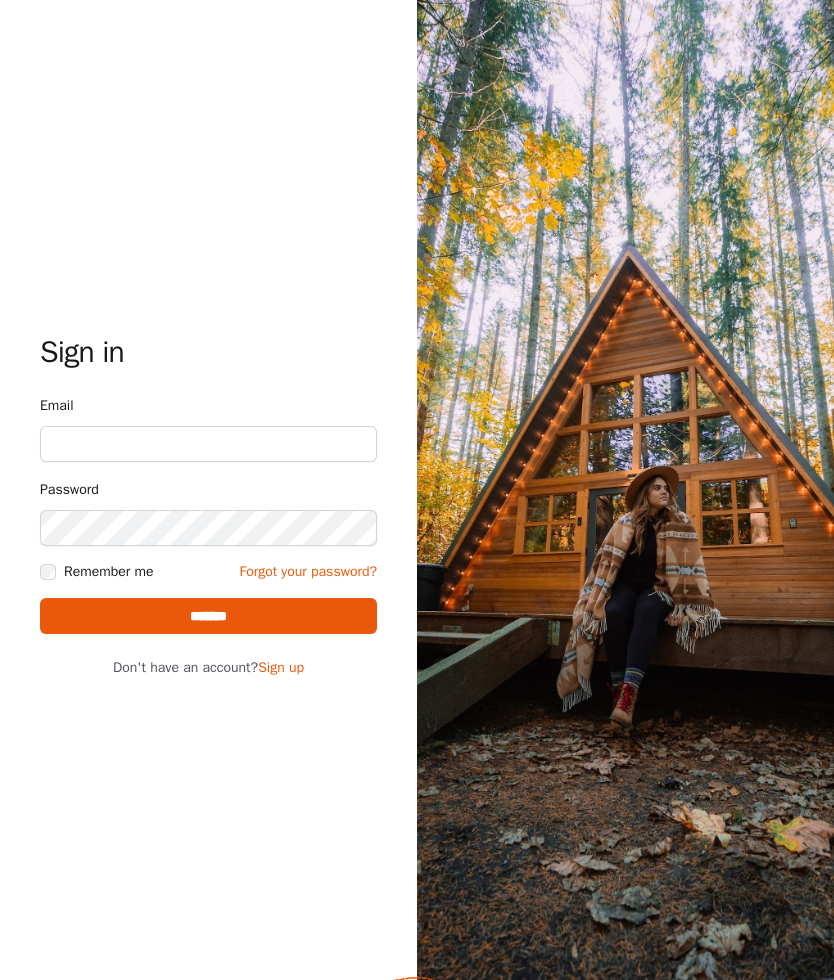click on "Email" at bounding box center (208, 444) 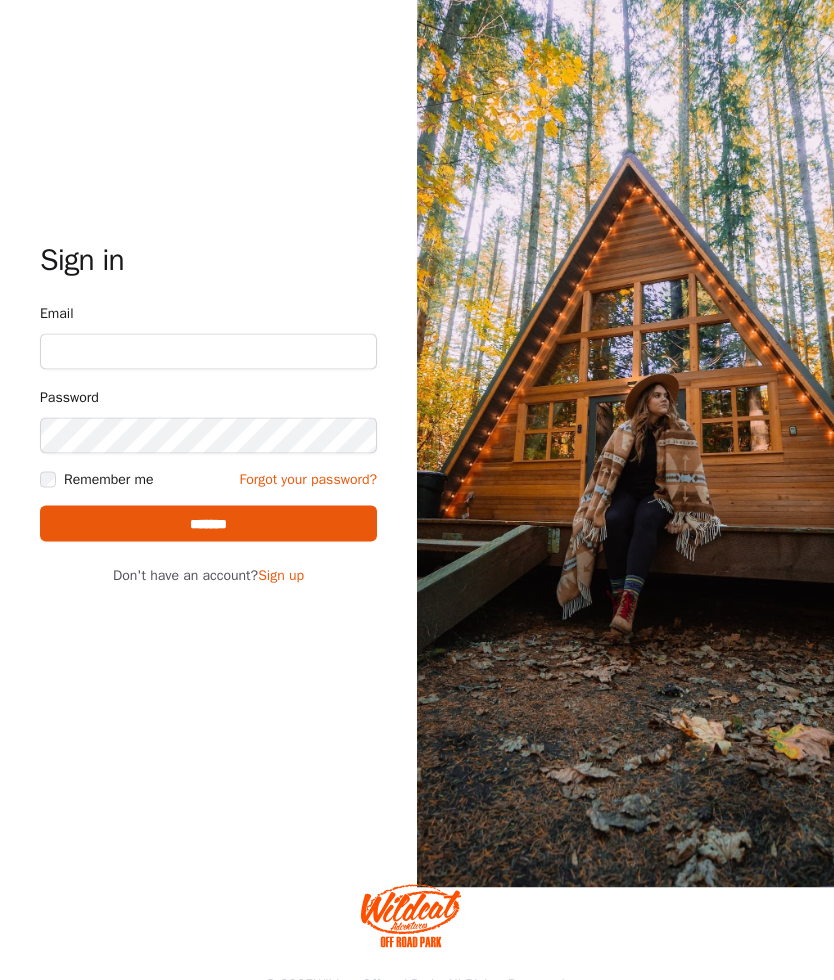 type on "**********" 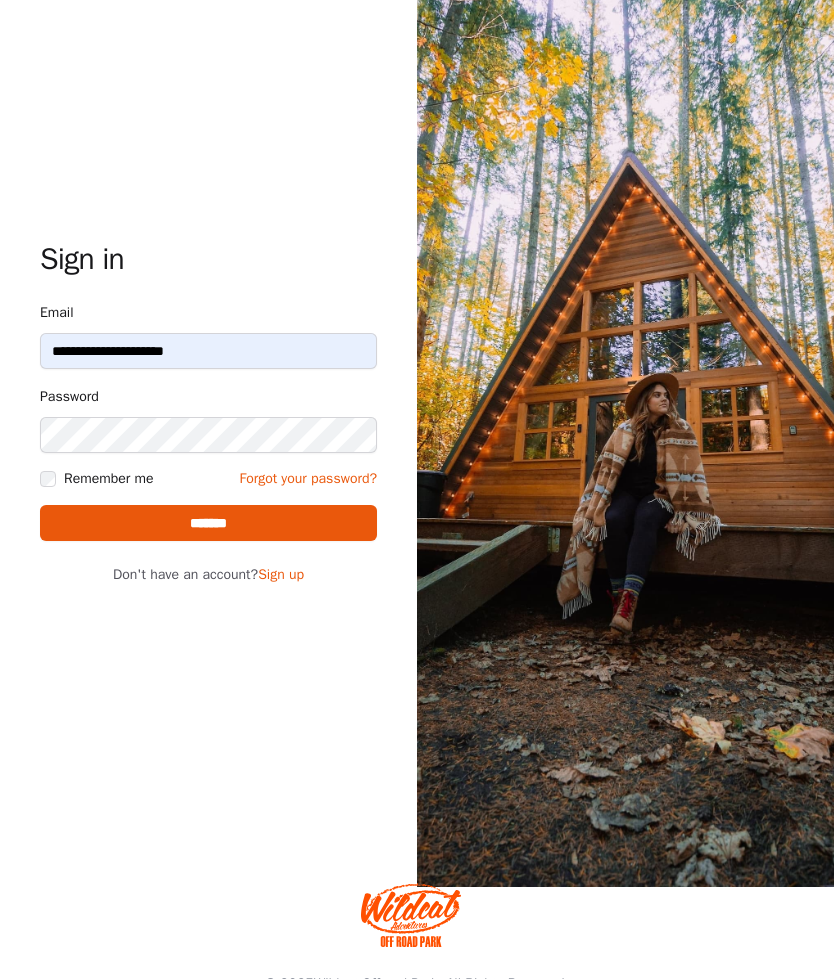 scroll, scrollTop: 93, scrollLeft: 0, axis: vertical 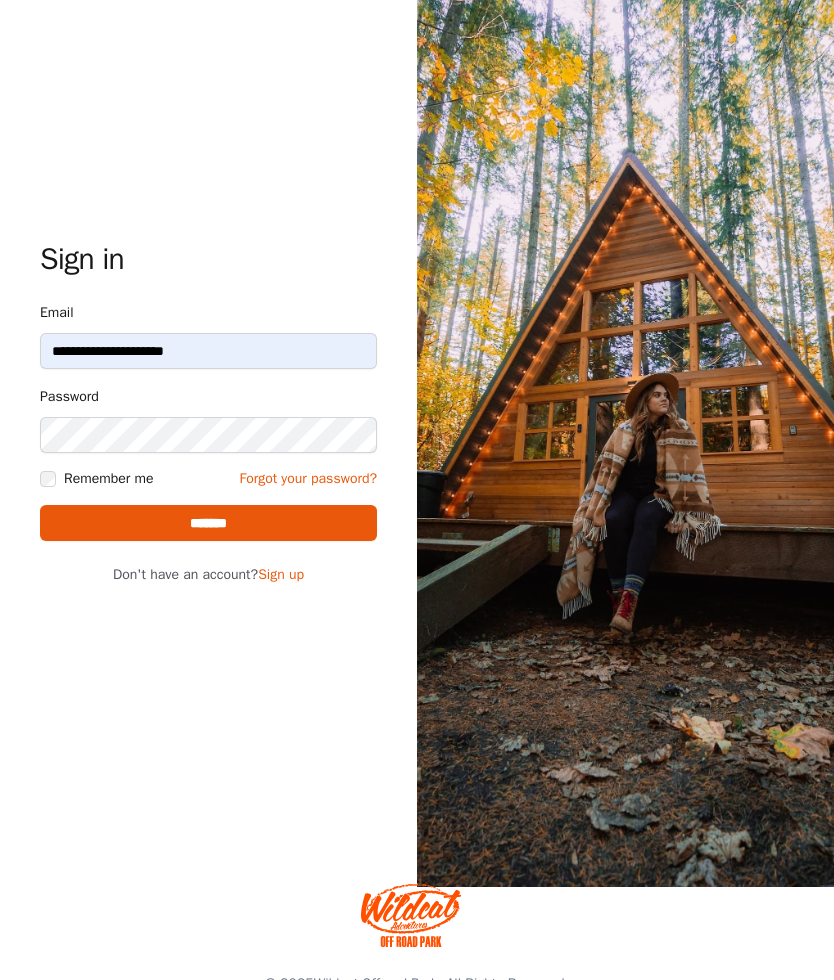 click on "*******" at bounding box center [208, 523] 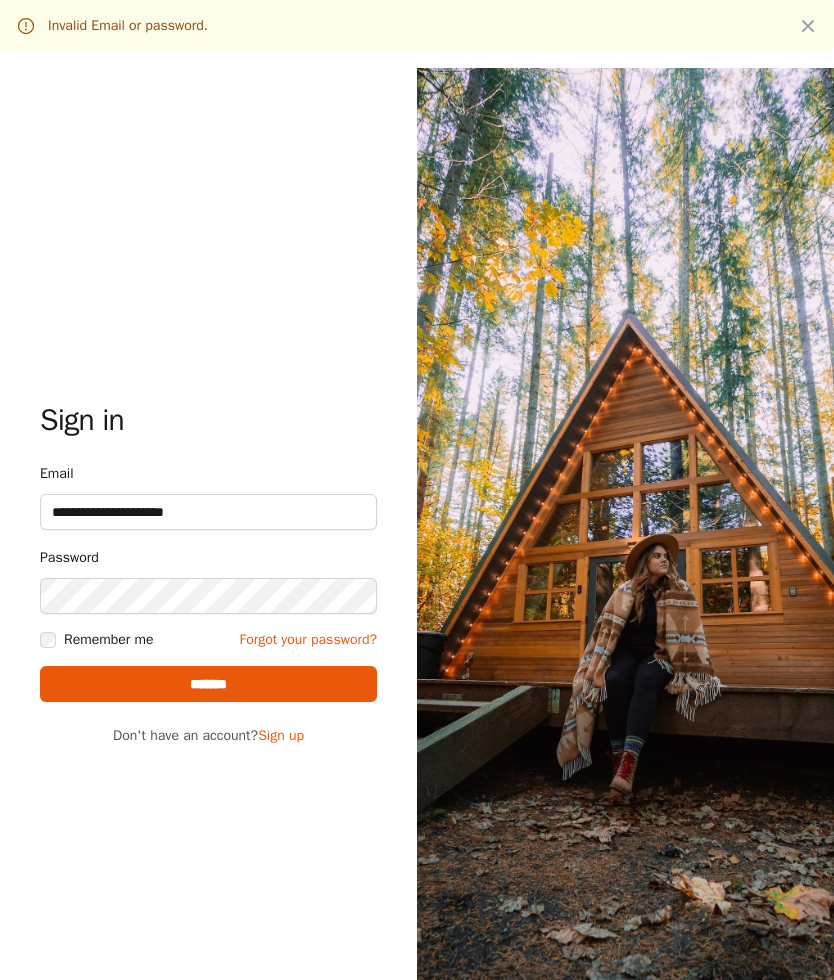 scroll, scrollTop: 0, scrollLeft: 0, axis: both 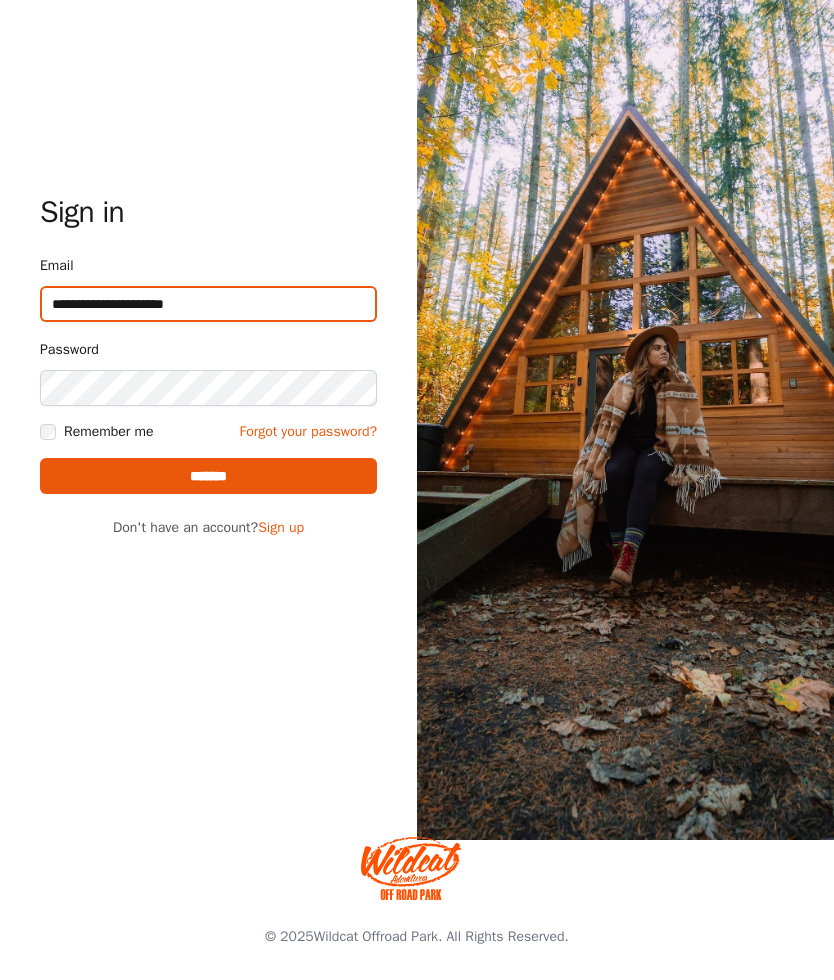 click on "**********" at bounding box center [208, 304] 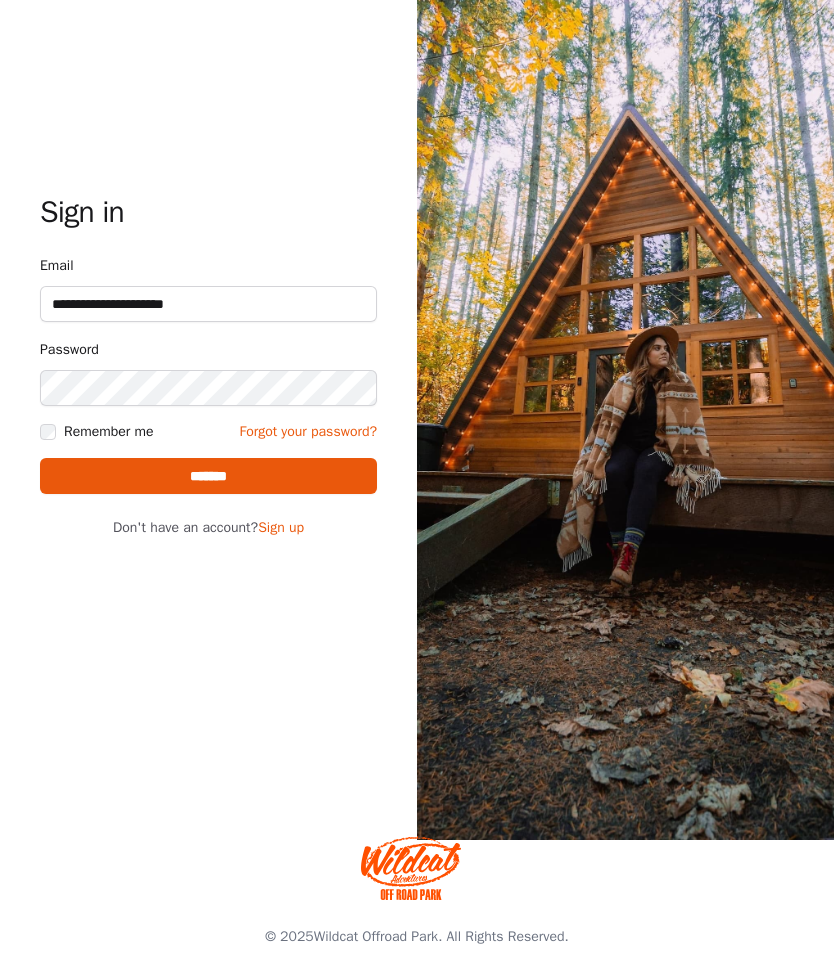 click on "*******" at bounding box center [208, 476] 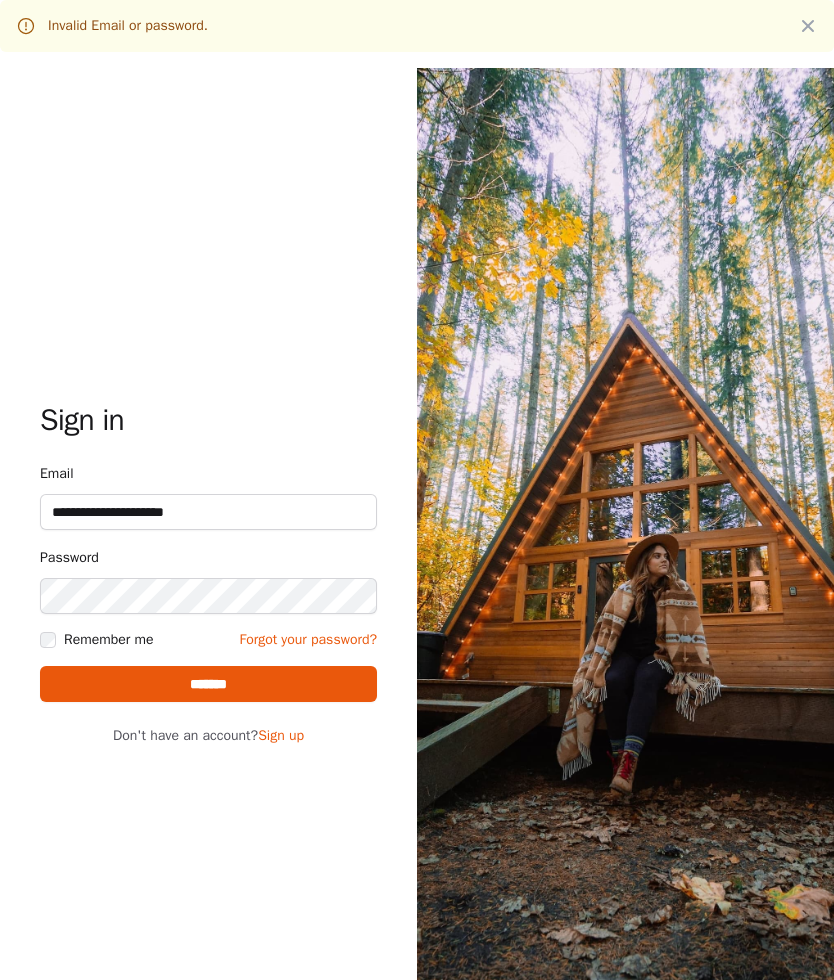 scroll, scrollTop: 0, scrollLeft: 0, axis: both 